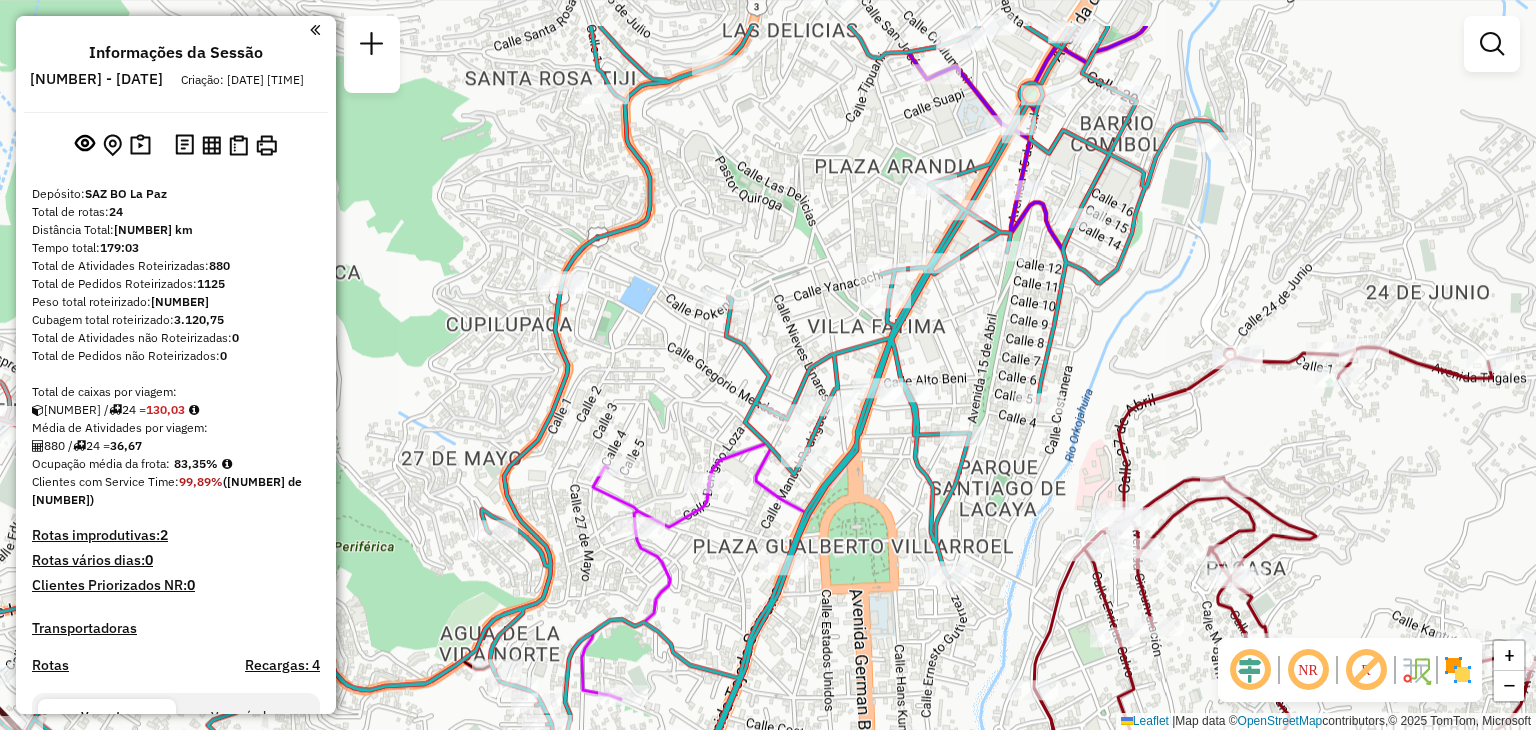 scroll, scrollTop: 0, scrollLeft: 0, axis: both 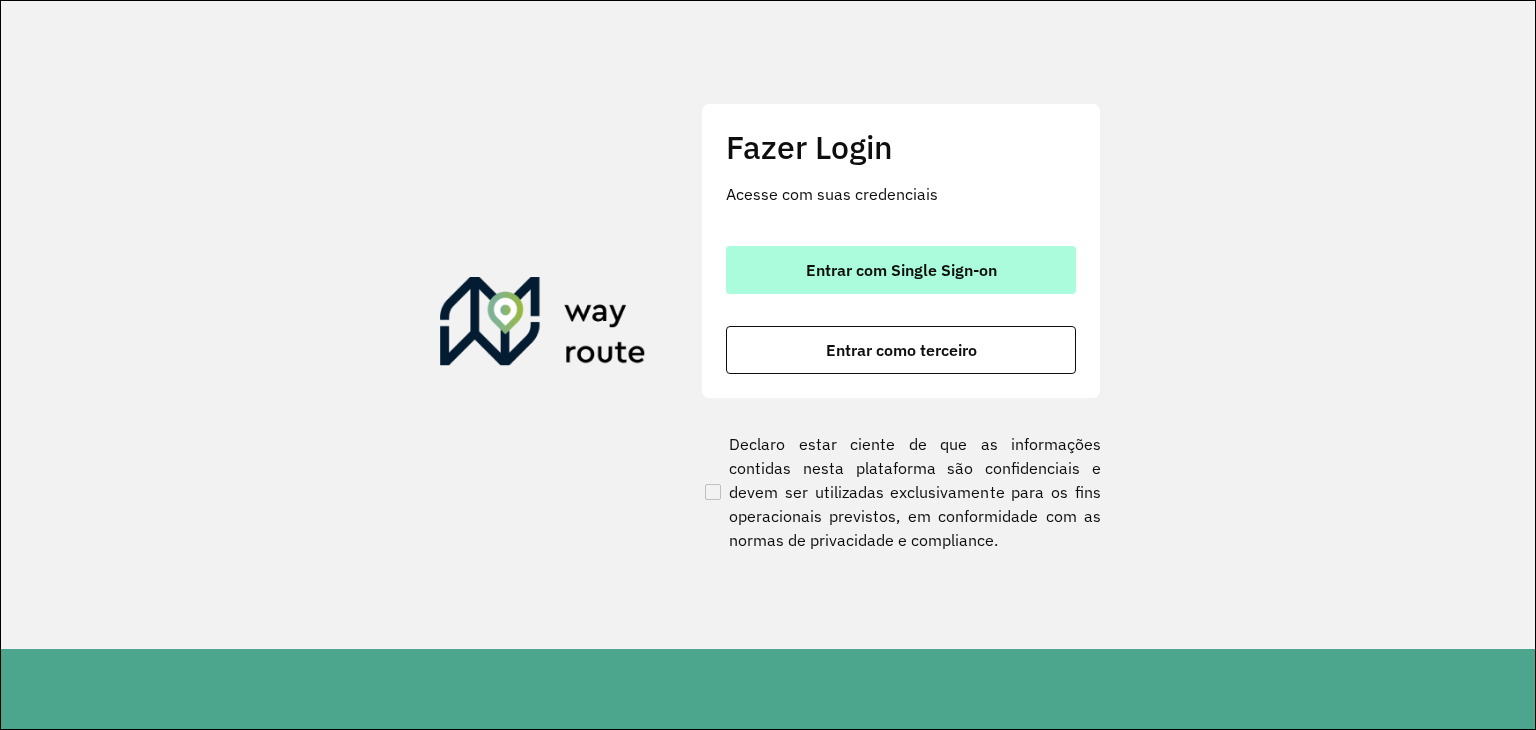 click on "Entrar com Single Sign-on" at bounding box center [901, 270] 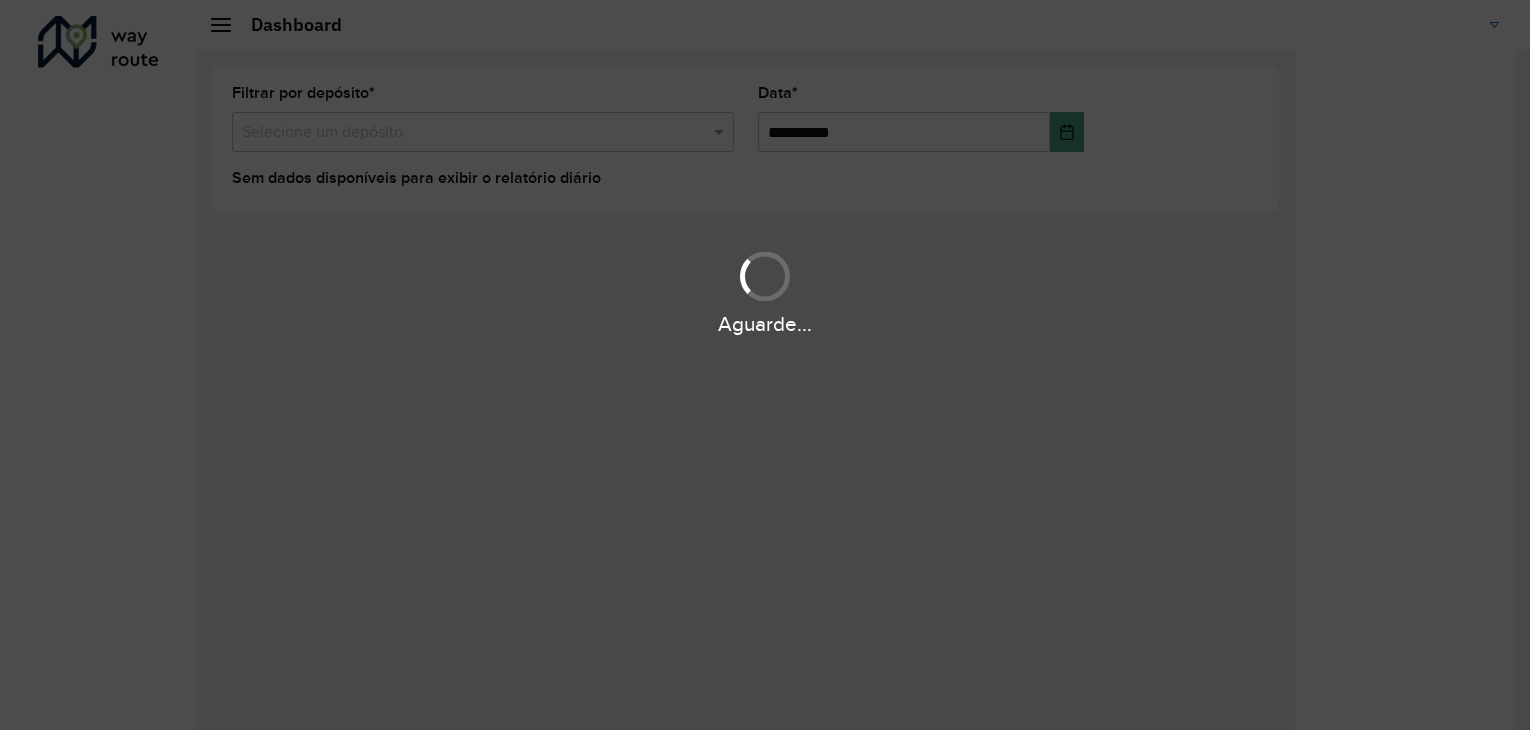 scroll, scrollTop: 0, scrollLeft: 0, axis: both 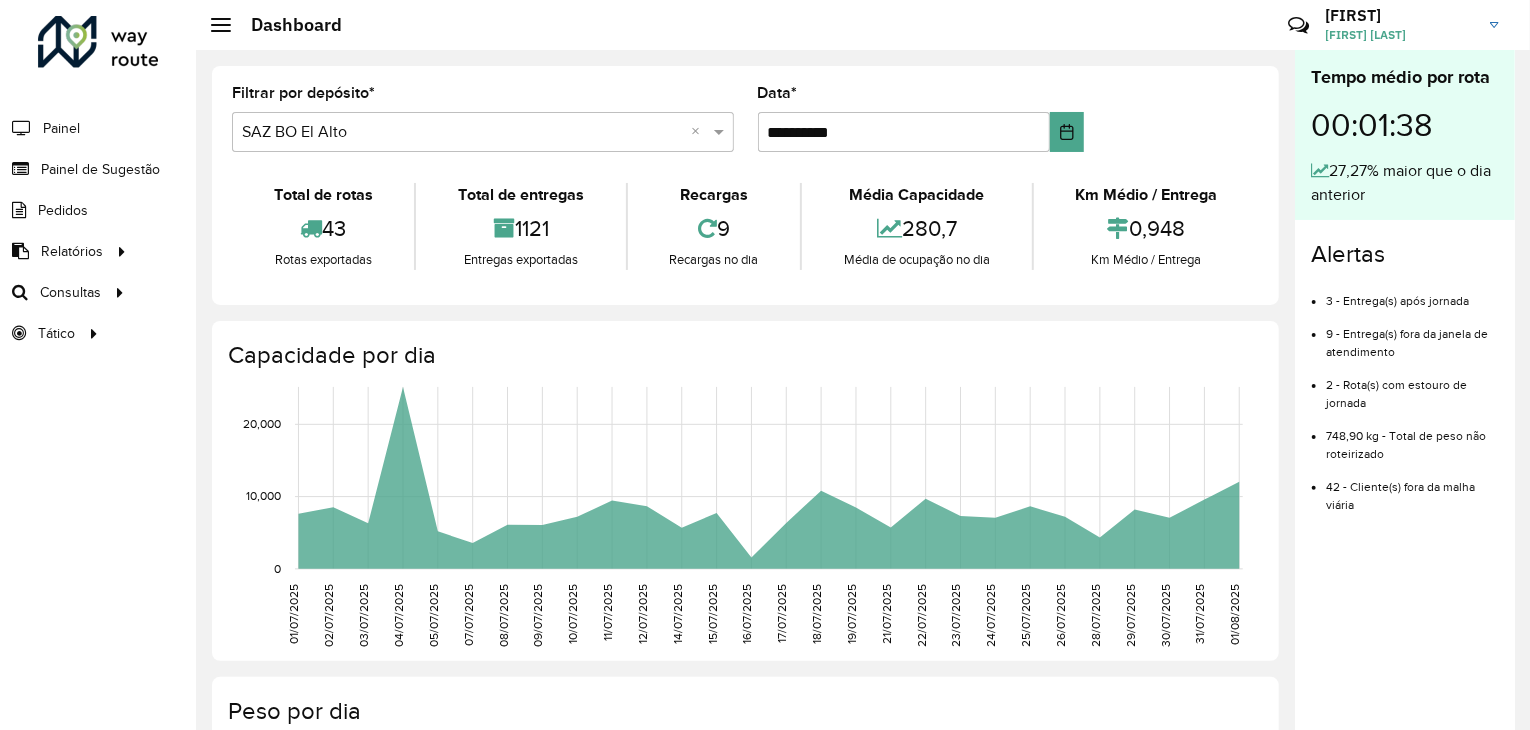 click at bounding box center (463, 133) 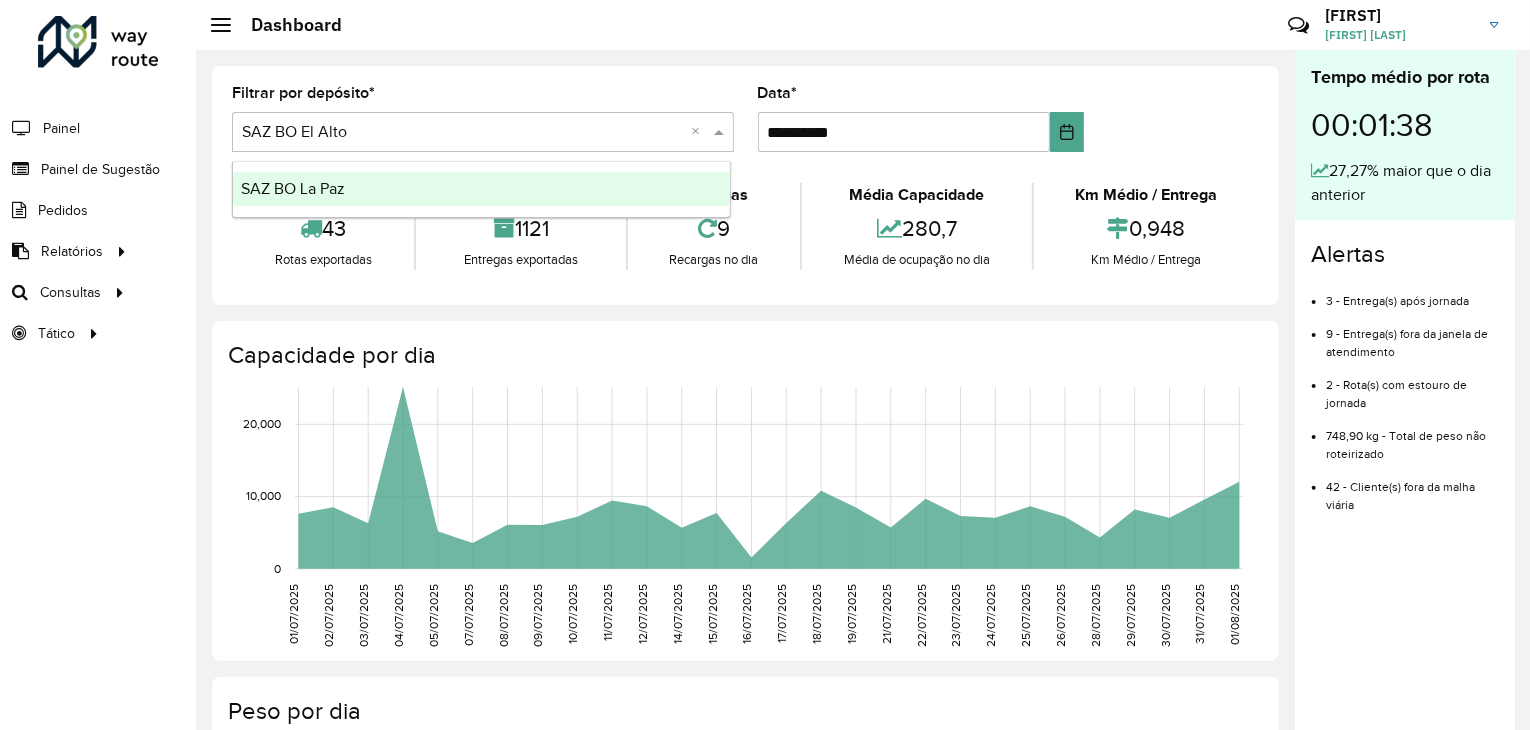 click on "SAZ BO La Paz" at bounding box center (481, 189) 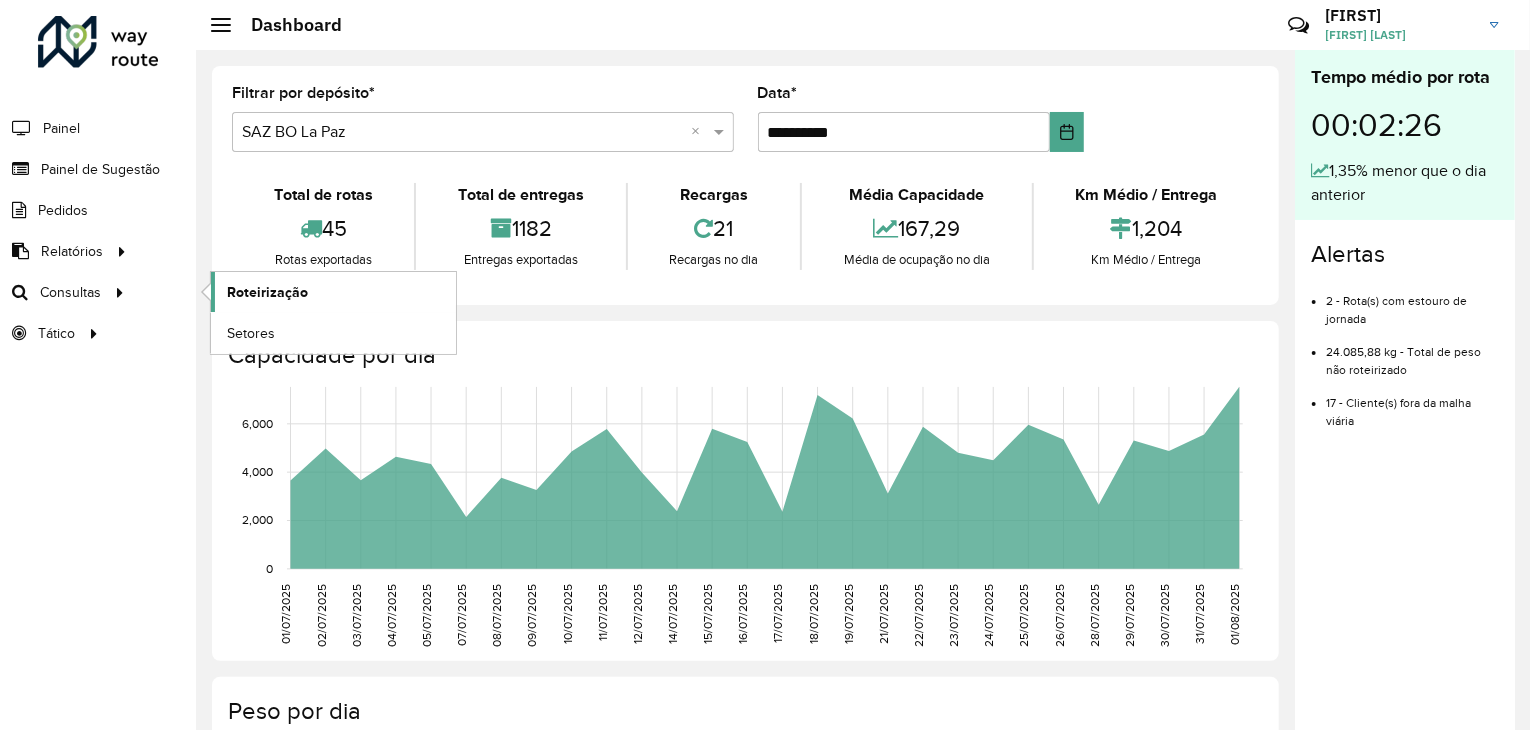 click on "Roteirização" 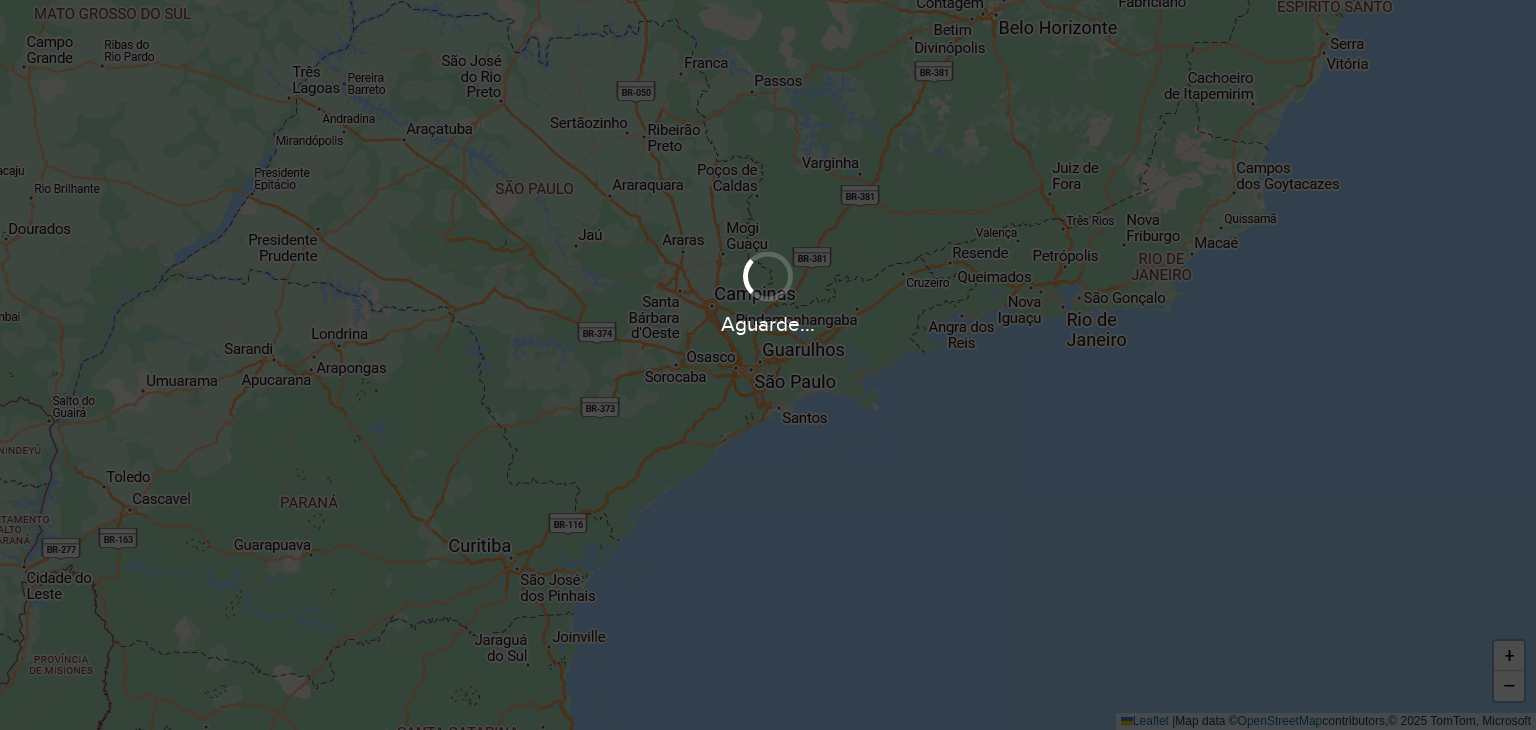 scroll, scrollTop: 0, scrollLeft: 0, axis: both 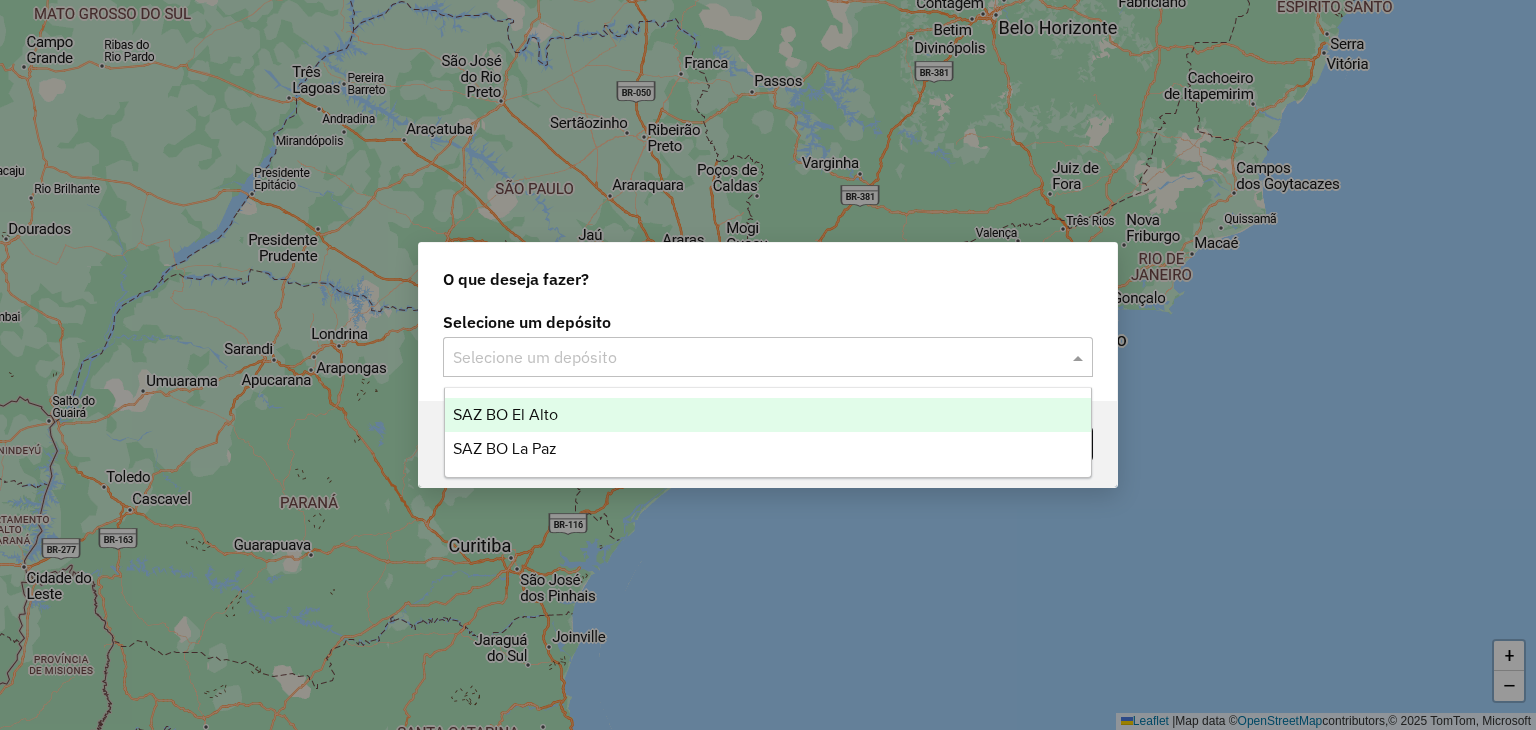 click 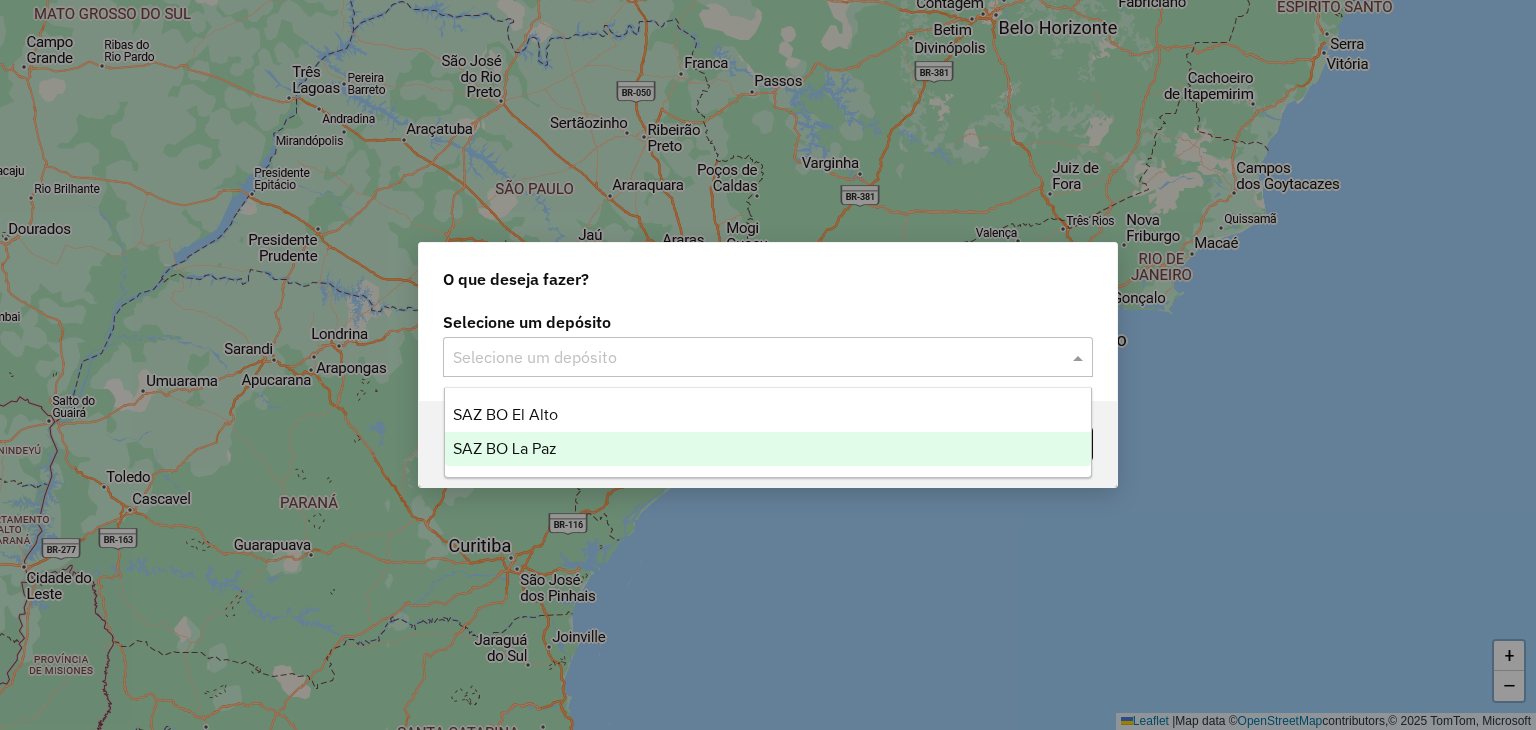 click on "SAZ BO La Paz" at bounding box center [768, 449] 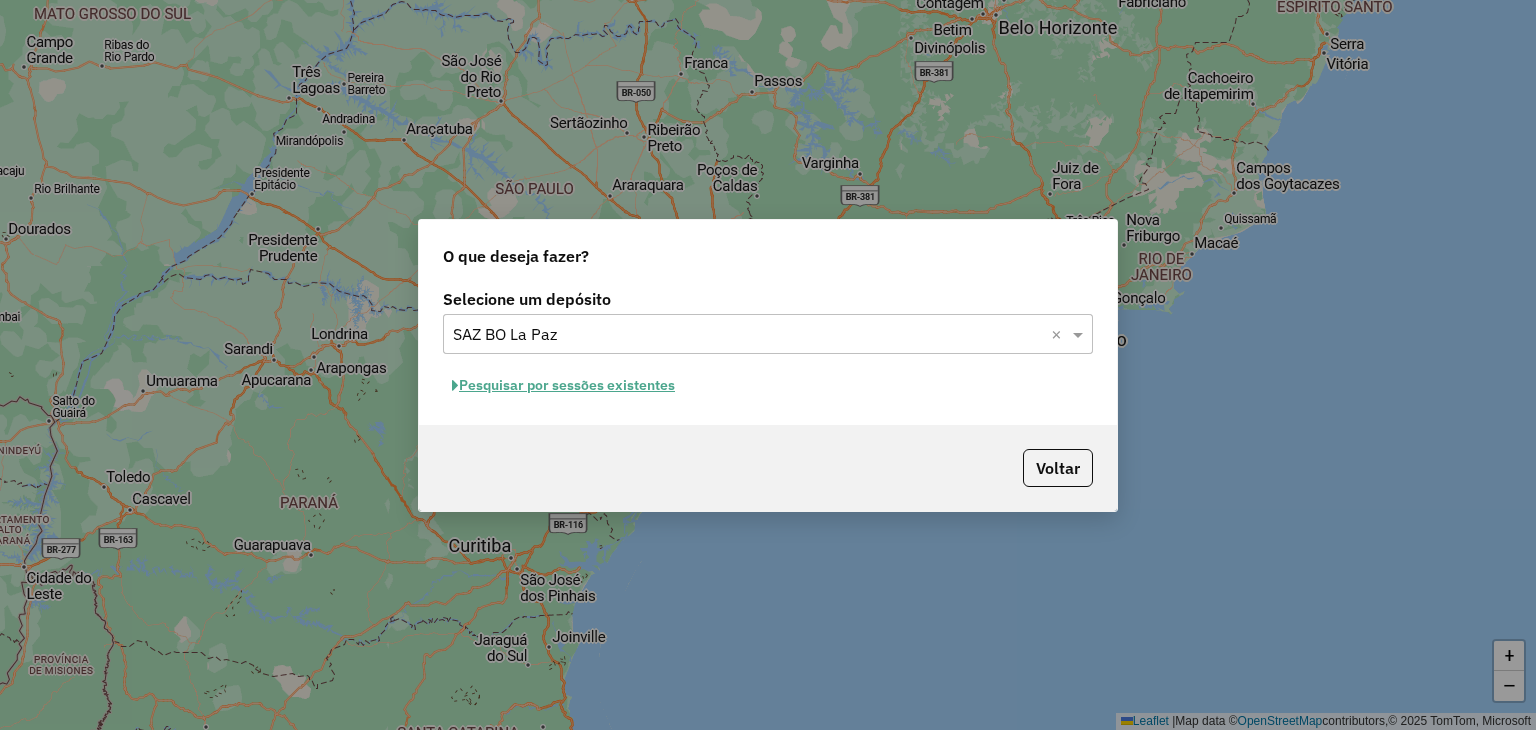 click on "Pesquisar por sessões existentes" 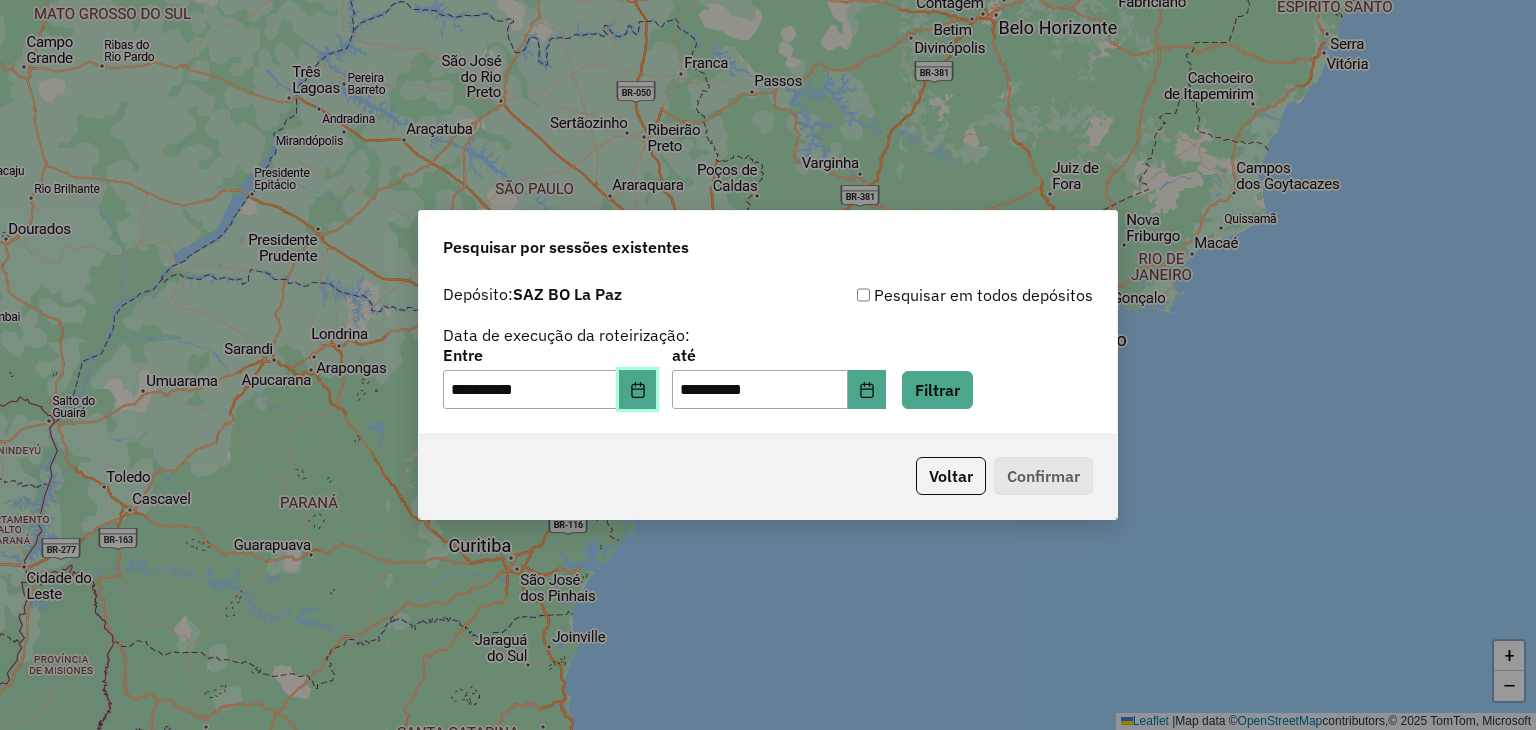 click 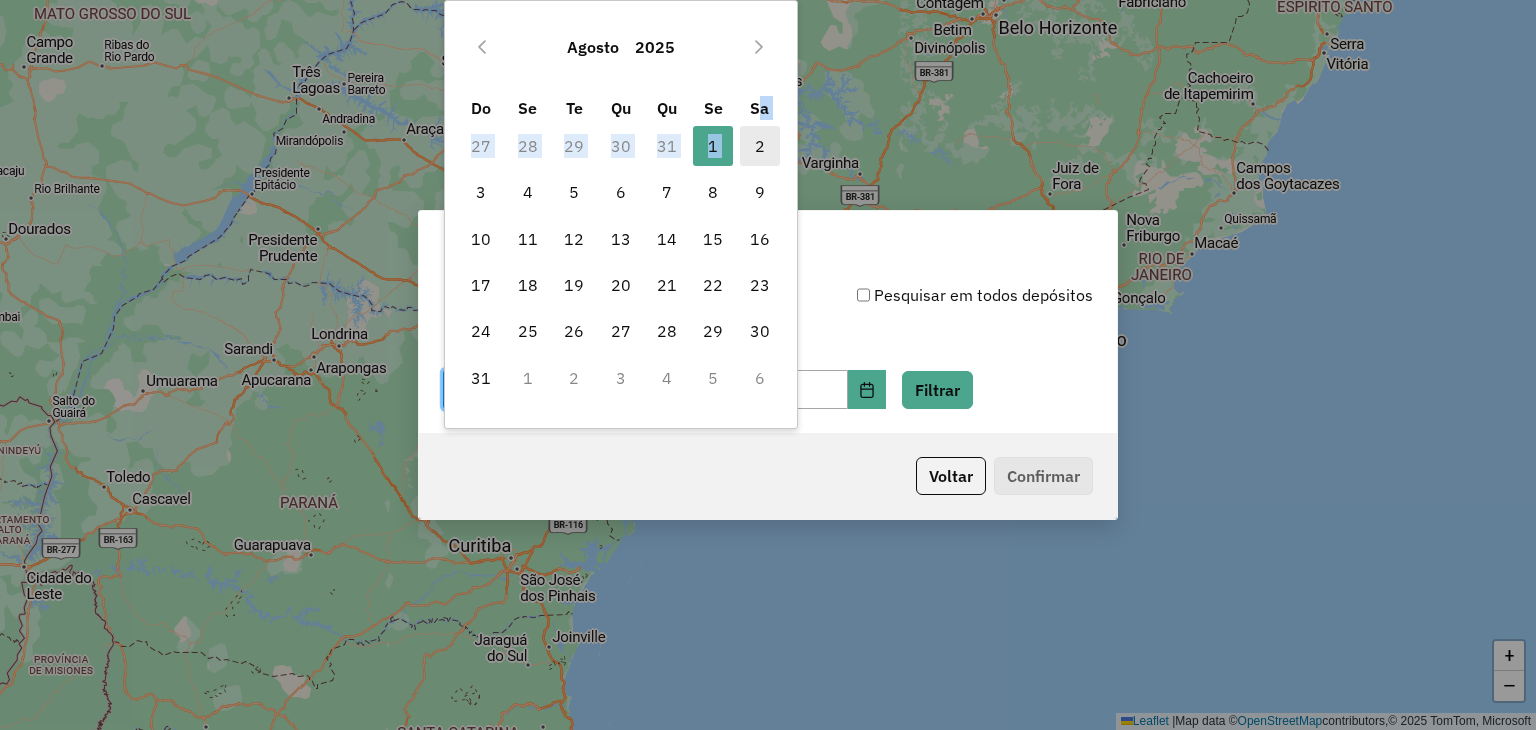 drag, startPoint x: 759, startPoint y: 118, endPoint x: 754, endPoint y: 145, distance: 27.45906 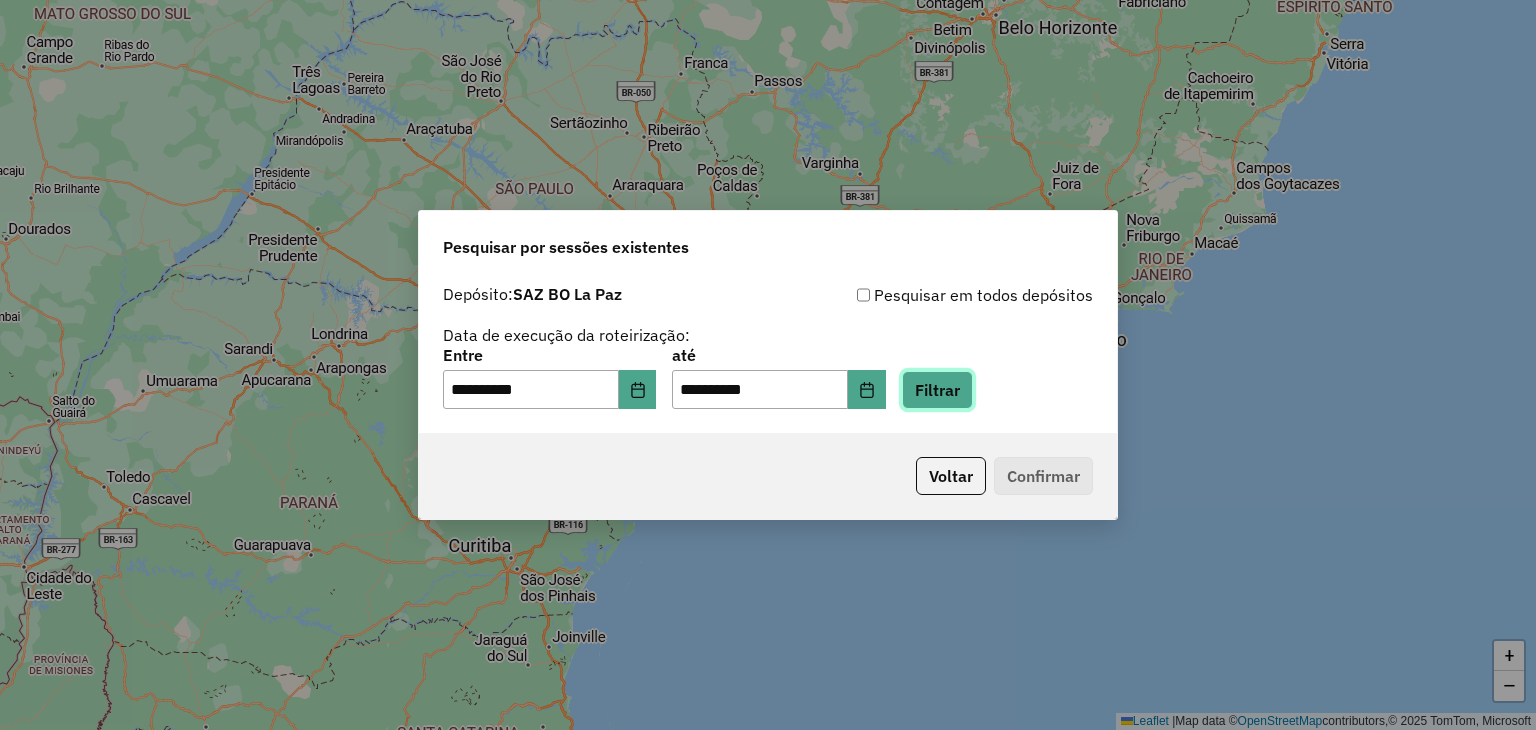 click on "Filtrar" 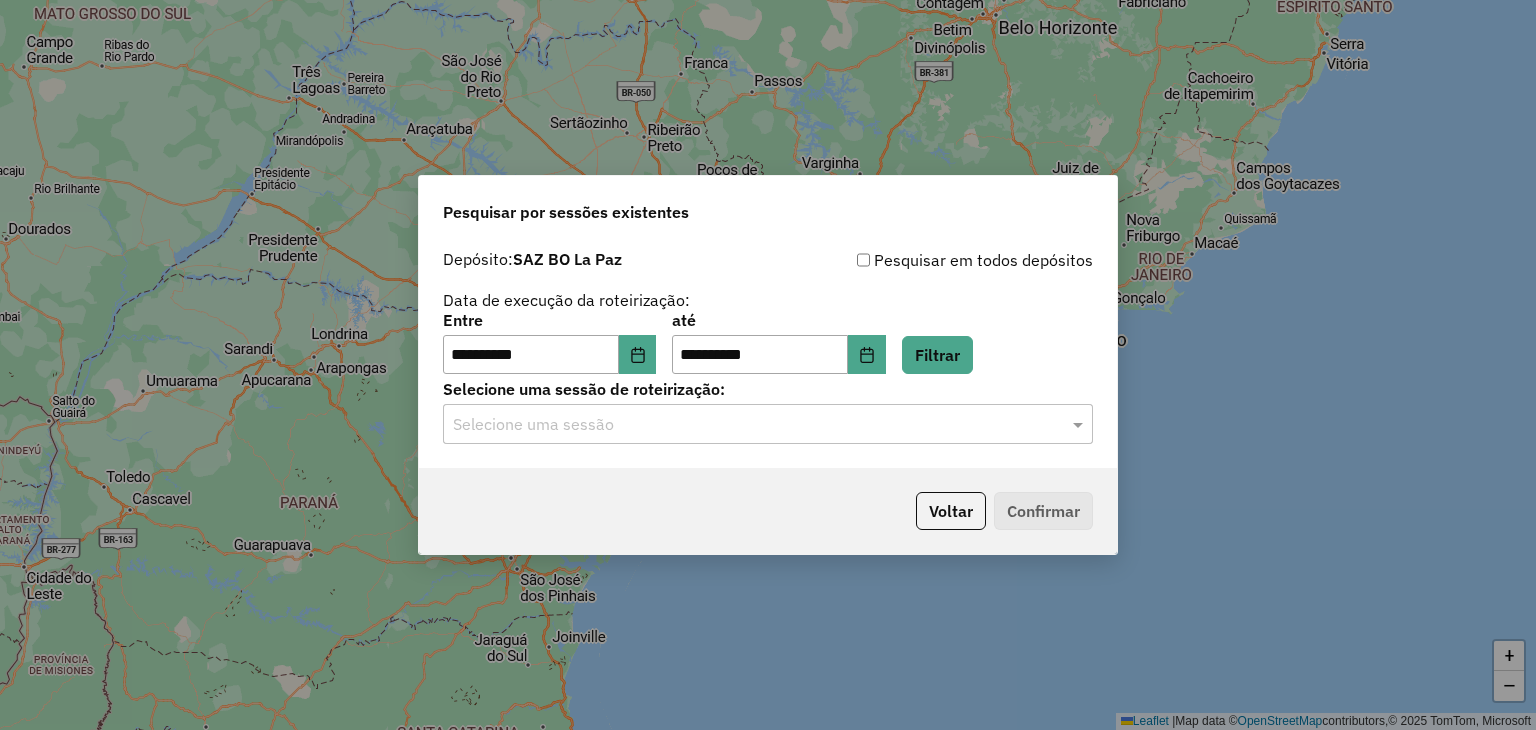 click 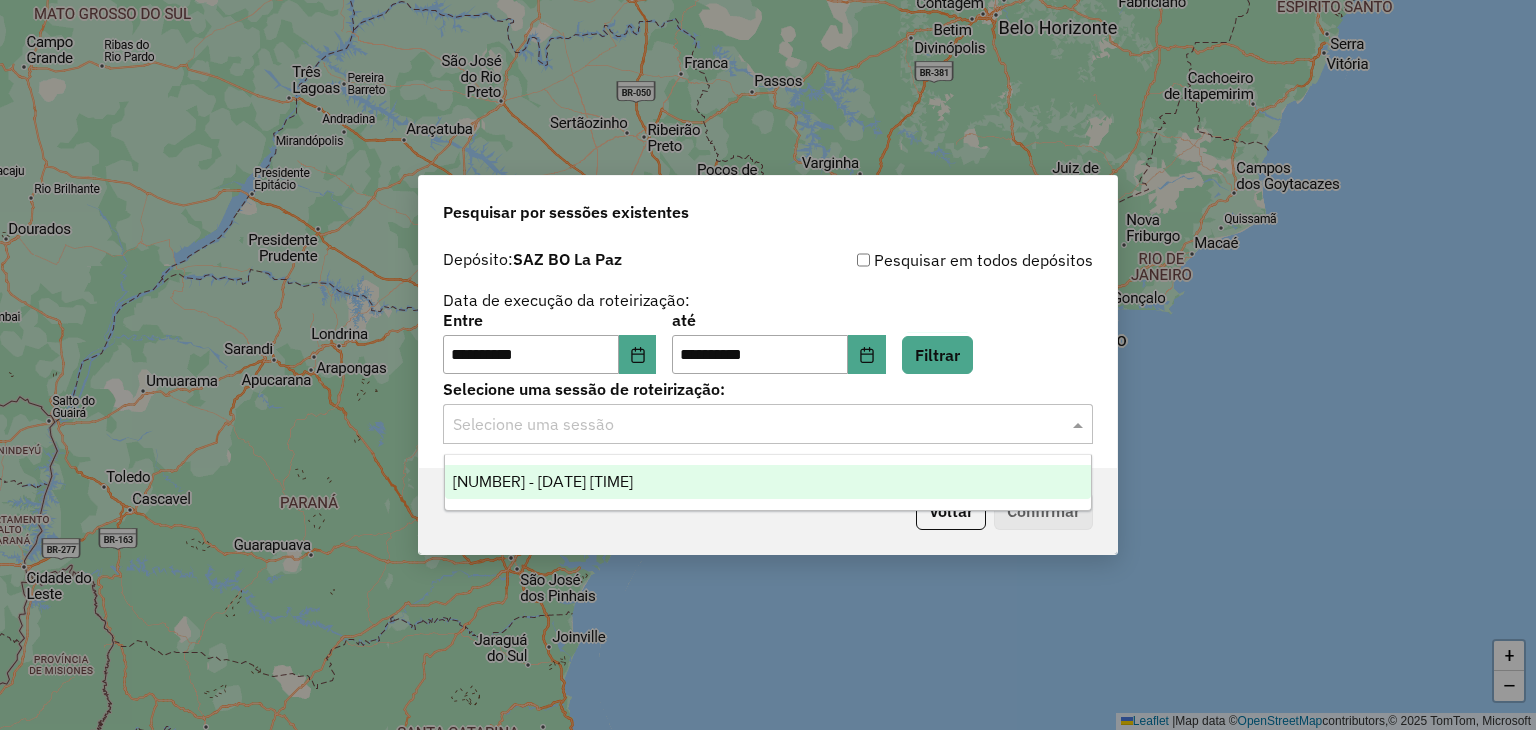 click on "1221914 - 02/08/2025 14:24" at bounding box center [543, 481] 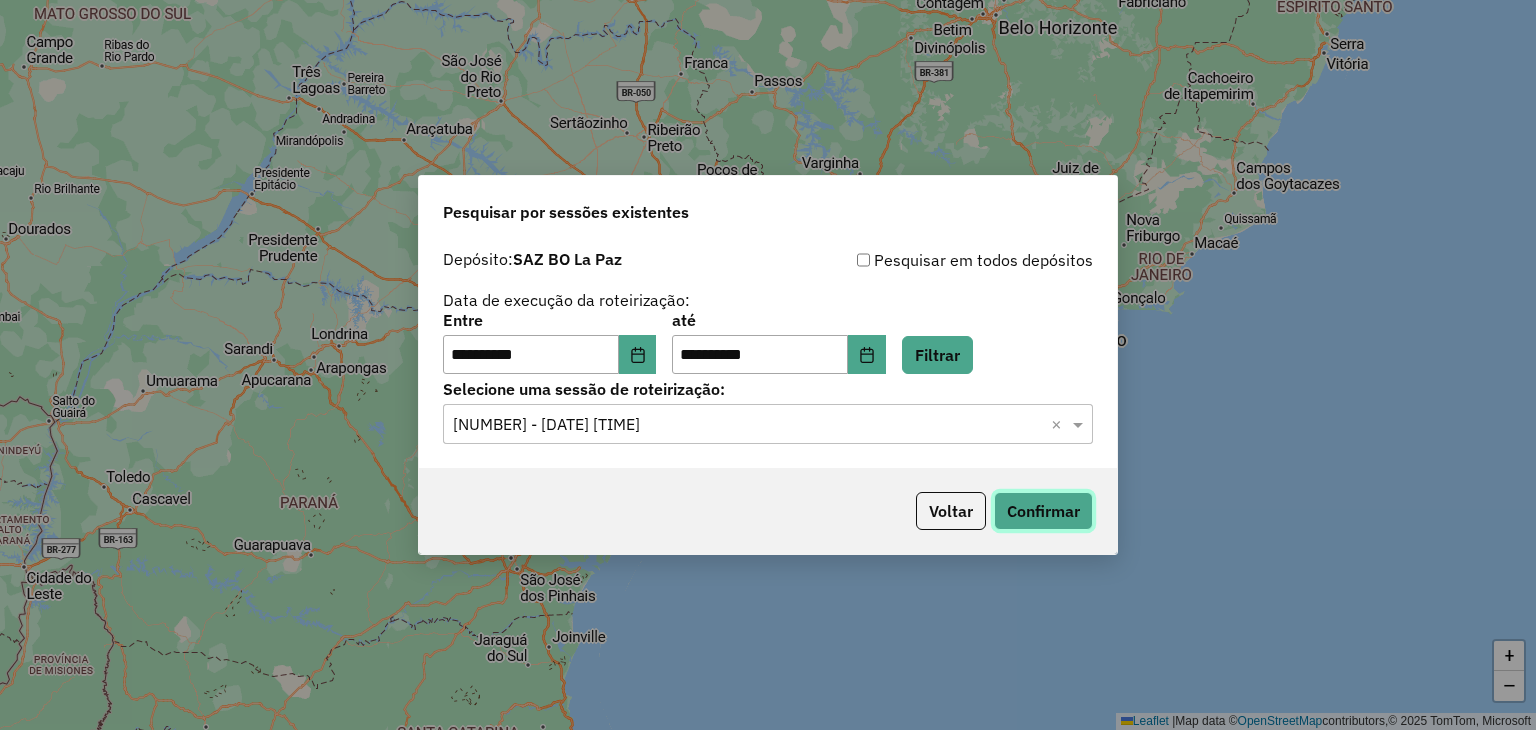 click on "Confirmar" 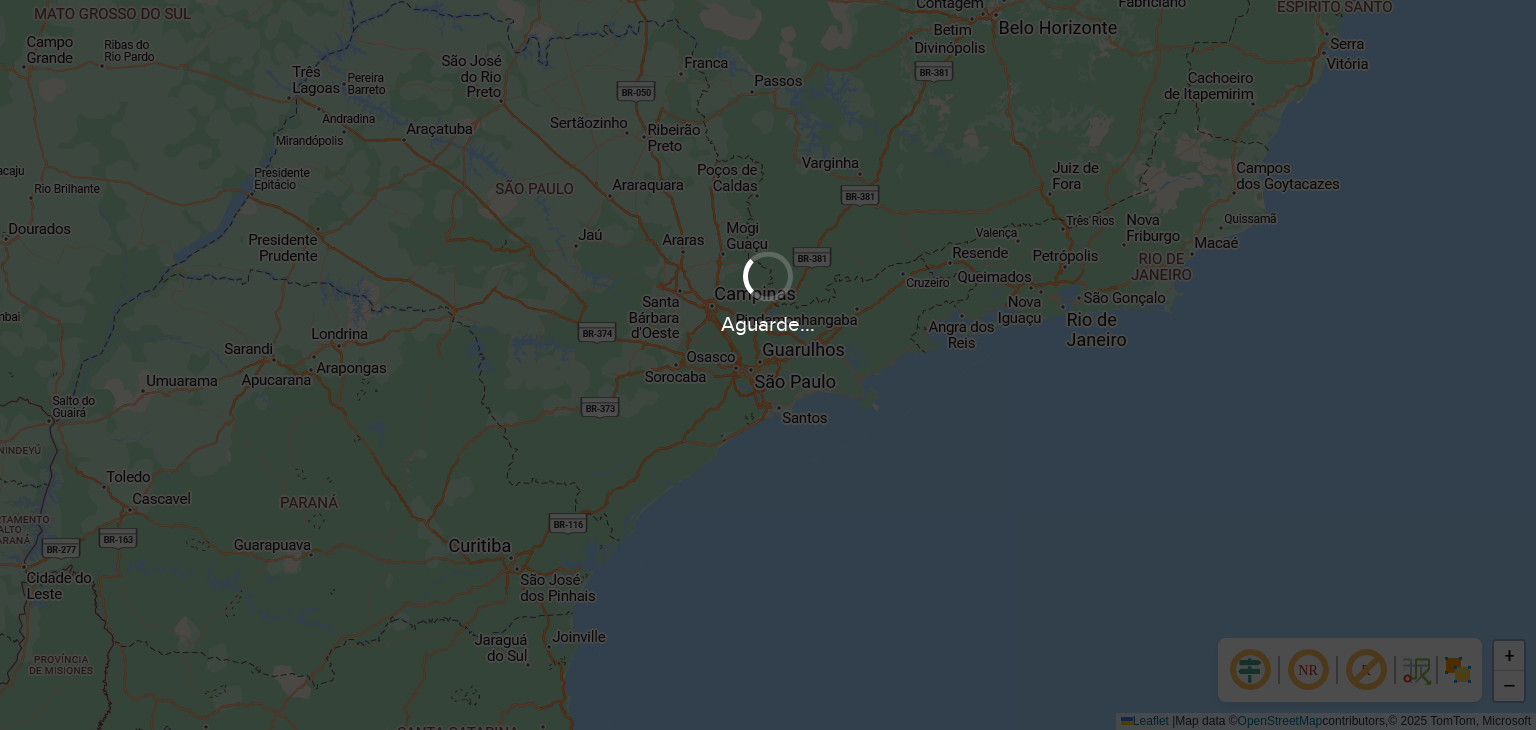 scroll, scrollTop: 0, scrollLeft: 0, axis: both 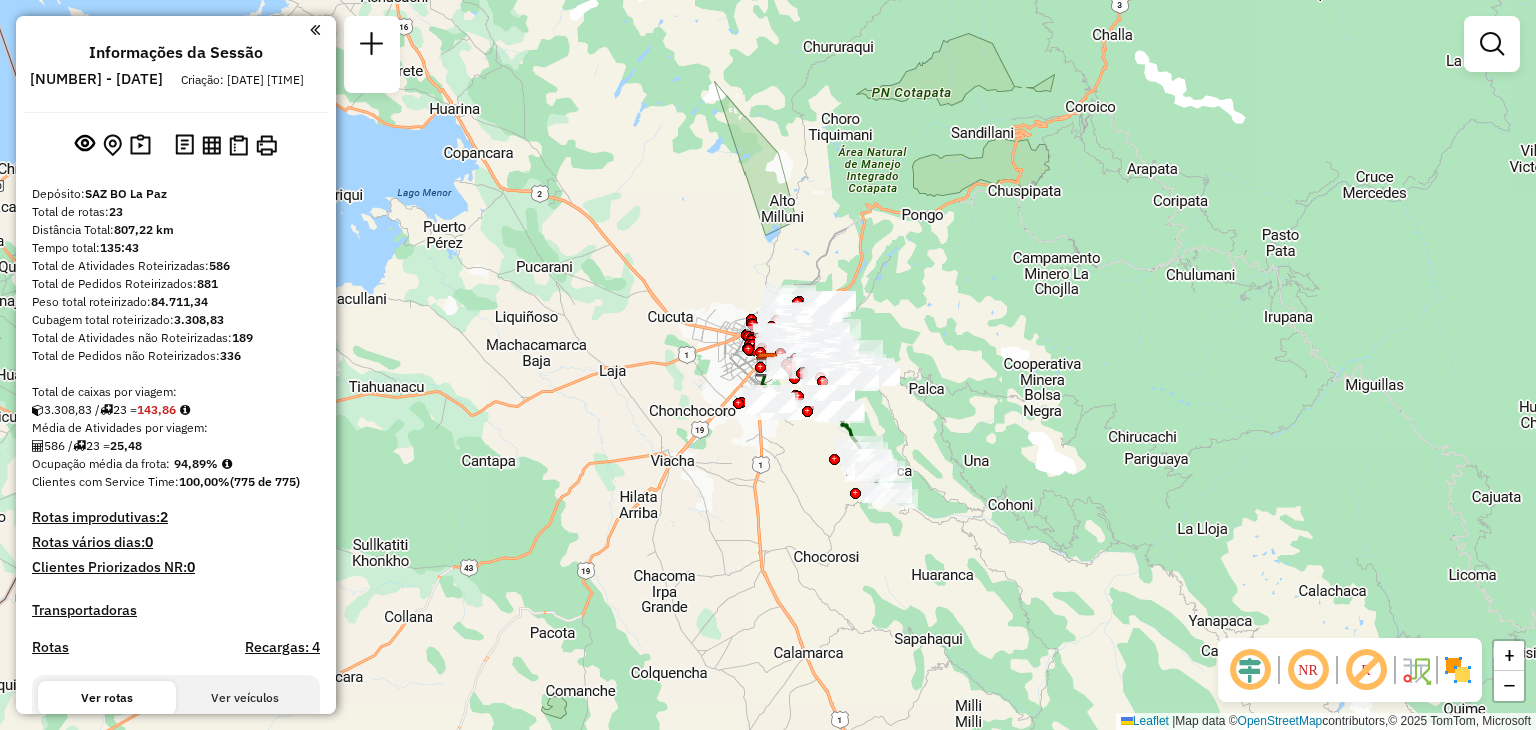 click on "Janela de atendimento Grade de atendimento Capacidade Transportadoras Veículos Cliente Pedidos  Rotas Selecione os dias de semana para filtrar as janelas de atendimento  Seg   Ter   Qua   Qui   Sex   Sáb   Dom  Informe o período da janela de atendimento: De: Até:  Filtrar exatamente a janela do cliente  Considerar janela de atendimento padrão  Selecione os dias de semana para filtrar as grades de atendimento  Seg   Ter   Qua   Qui   Sex   Sáb   Dom   Considerar clientes sem dia de atendimento cadastrado  Clientes fora do dia de atendimento selecionado Filtrar as atividades entre os valores definidos abaixo:  Peso mínimo:   Peso máximo:   Cubagem mínima:   Cubagem máxima:   De:   Até:  Filtrar as atividades entre o tempo de atendimento definido abaixo:  De:   Até:   Considerar capacidade total dos clientes não roteirizados Transportadora: Selecione um ou mais itens Tipo de veículo: Selecione um ou mais itens Veículo: Selecione um ou mais itens Motorista: Selecione um ou mais itens Nome: Rótulo:" 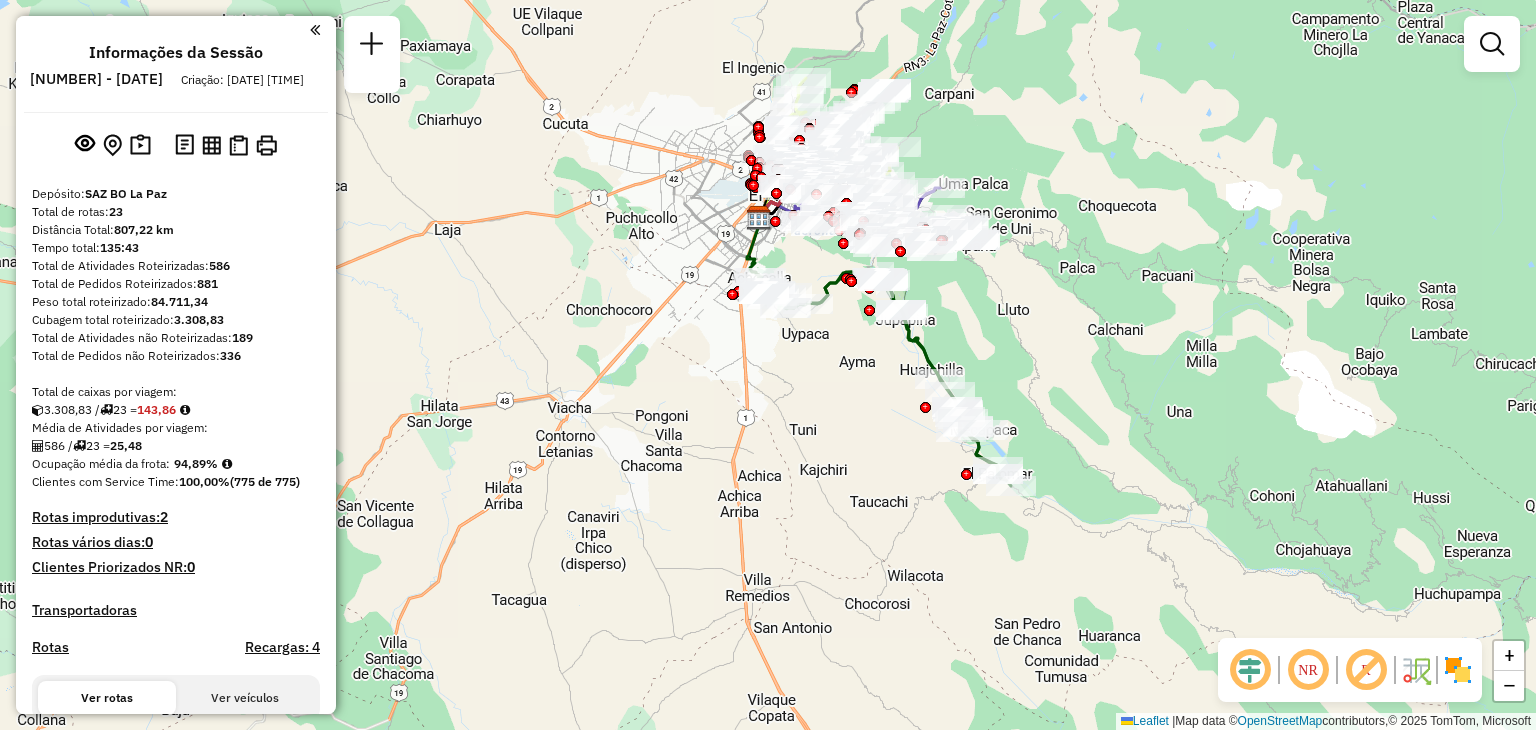 click on "Janela de atendimento Grade de atendimento Capacidade Transportadoras Veículos Cliente Pedidos  Rotas Selecione os dias de semana para filtrar as janelas de atendimento  Seg   Ter   Qua   Qui   Sex   Sáb   Dom  Informe o período da janela de atendimento: De: Até:  Filtrar exatamente a janela do cliente  Considerar janela de atendimento padrão  Selecione os dias de semana para filtrar as grades de atendimento  Seg   Ter   Qua   Qui   Sex   Sáb   Dom   Considerar clientes sem dia de atendimento cadastrado  Clientes fora do dia de atendimento selecionado Filtrar as atividades entre os valores definidos abaixo:  Peso mínimo:   Peso máximo:   Cubagem mínima:   Cubagem máxima:   De:   Até:  Filtrar as atividades entre o tempo de atendimento definido abaixo:  De:   Até:   Considerar capacidade total dos clientes não roteirizados Transportadora: Selecione um ou mais itens Tipo de veículo: Selecione um ou mais itens Veículo: Selecione um ou mais itens Motorista: Selecione um ou mais itens Nome: Rótulo:" 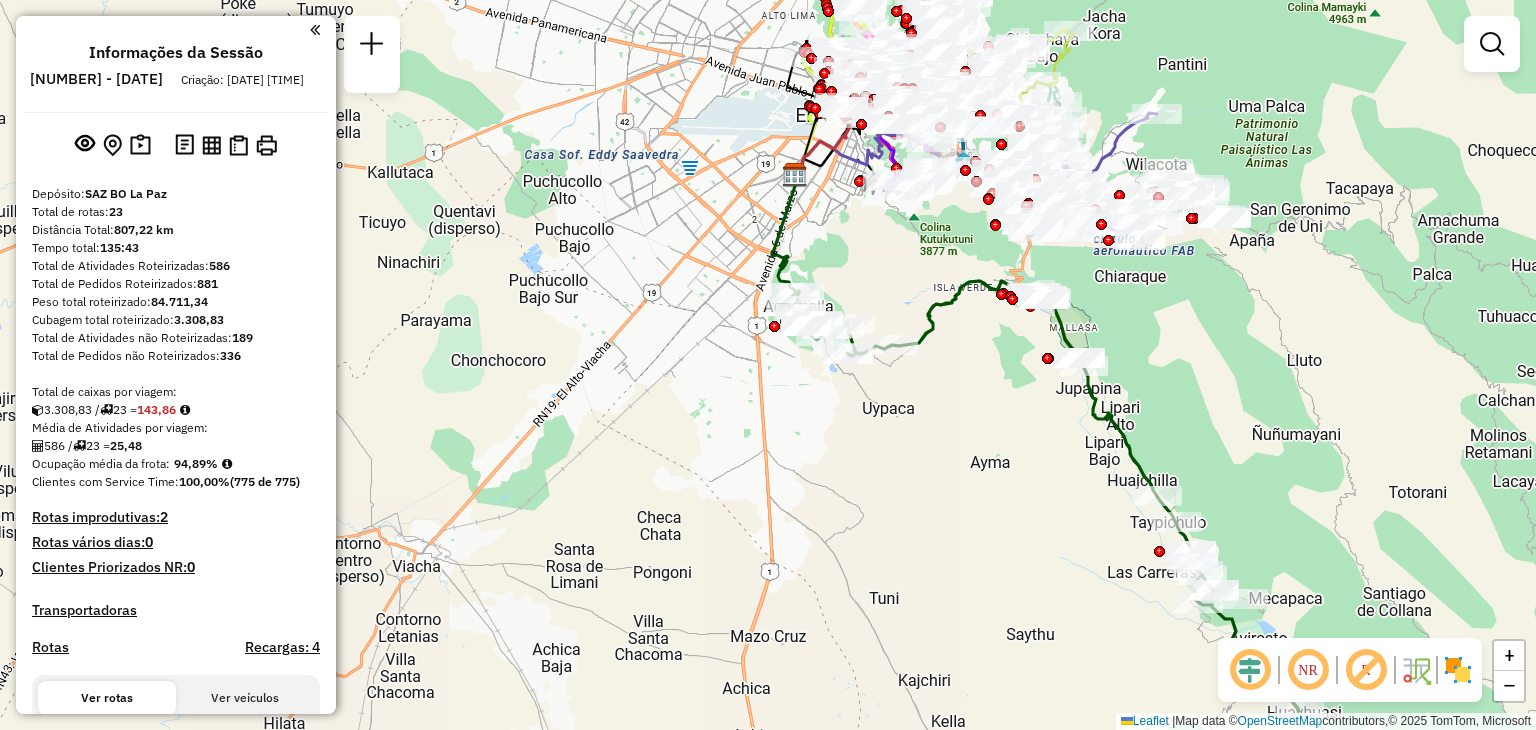 click on "Janela de atendimento Grade de atendimento Capacidade Transportadoras Veículos Cliente Pedidos  Rotas Selecione os dias de semana para filtrar as janelas de atendimento  Seg   Ter   Qua   Qui   Sex   Sáb   Dom  Informe o período da janela de atendimento: De: Até:  Filtrar exatamente a janela do cliente  Considerar janela de atendimento padrão  Selecione os dias de semana para filtrar as grades de atendimento  Seg   Ter   Qua   Qui   Sex   Sáb   Dom   Considerar clientes sem dia de atendimento cadastrado  Clientes fora do dia de atendimento selecionado Filtrar as atividades entre os valores definidos abaixo:  Peso mínimo:   Peso máximo:   Cubagem mínima:   Cubagem máxima:   De:   Até:  Filtrar as atividades entre o tempo de atendimento definido abaixo:  De:   Até:   Considerar capacidade total dos clientes não roteirizados Transportadora: Selecione um ou mais itens Tipo de veículo: Selecione um ou mais itens Veículo: Selecione um ou mais itens Motorista: Selecione um ou mais itens Nome: Rótulo:" 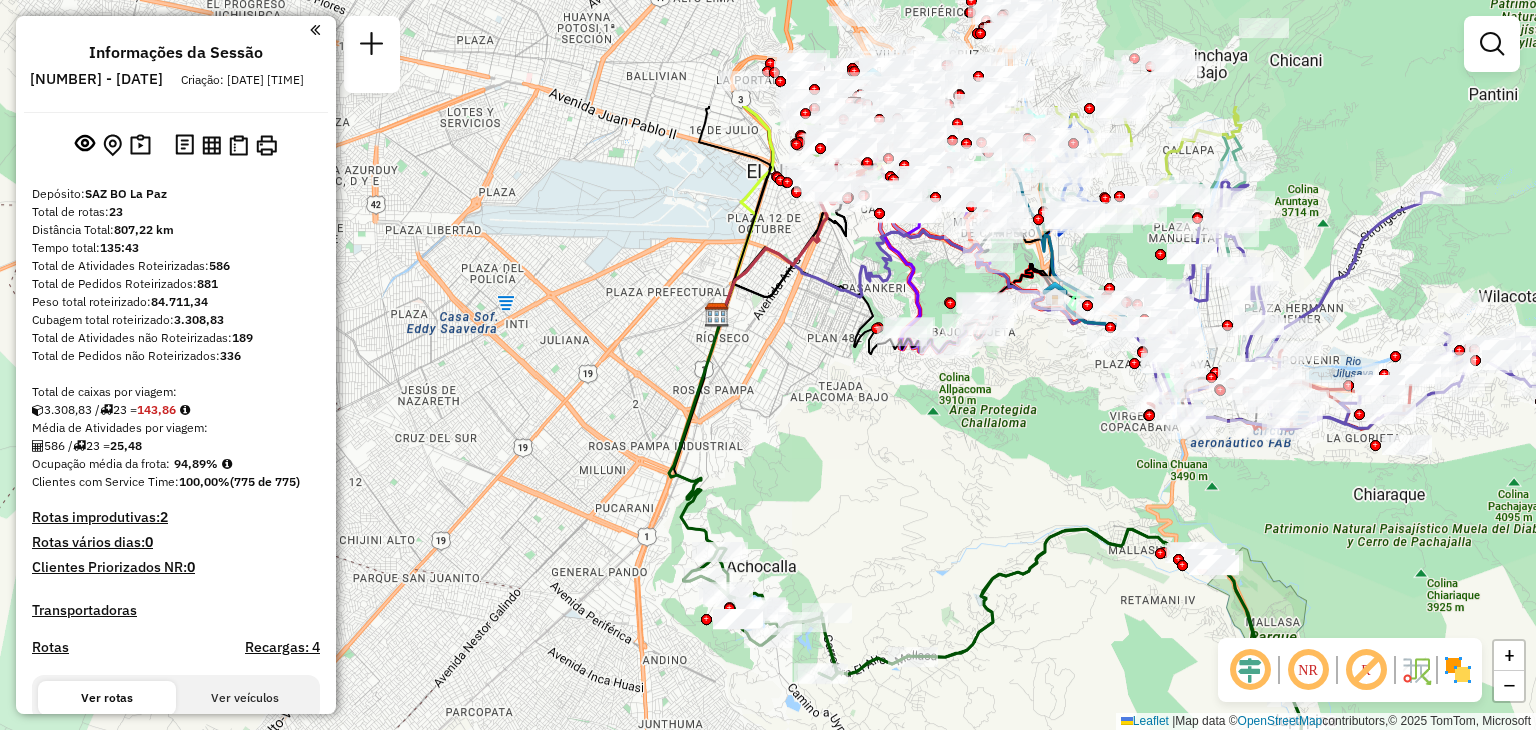 drag, startPoint x: 876, startPoint y: 208, endPoint x: 672, endPoint y: 477, distance: 337.6048 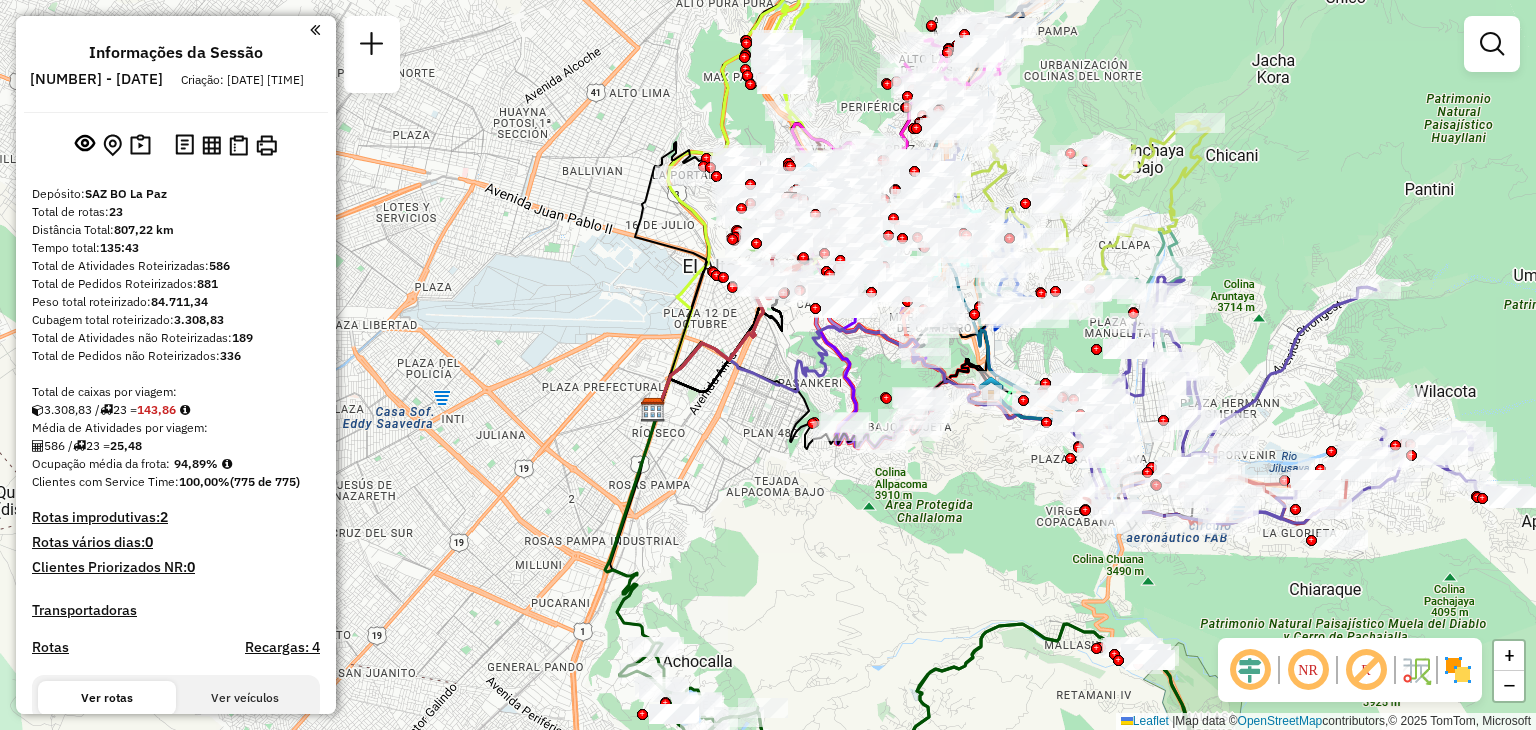 click on "Janela de atendimento Grade de atendimento Capacidade Transportadoras Veículos Cliente Pedidos  Rotas Selecione os dias de semana para filtrar as janelas de atendimento  Seg   Ter   Qua   Qui   Sex   Sáb   Dom  Informe o período da janela de atendimento: De: Até:  Filtrar exatamente a janela do cliente  Considerar janela de atendimento padrão  Selecione os dias de semana para filtrar as grades de atendimento  Seg   Ter   Qua   Qui   Sex   Sáb   Dom   Considerar clientes sem dia de atendimento cadastrado  Clientes fora do dia de atendimento selecionado Filtrar as atividades entre os valores definidos abaixo:  Peso mínimo:   Peso máximo:   Cubagem mínima:   Cubagem máxima:   De:   Até:  Filtrar as atividades entre o tempo de atendimento definido abaixo:  De:   Até:   Considerar capacidade total dos clientes não roteirizados Transportadora: Selecione um ou mais itens Tipo de veículo: Selecione um ou mais itens Veículo: Selecione um ou mais itens Motorista: Selecione um ou mais itens Nome: Rótulo:" 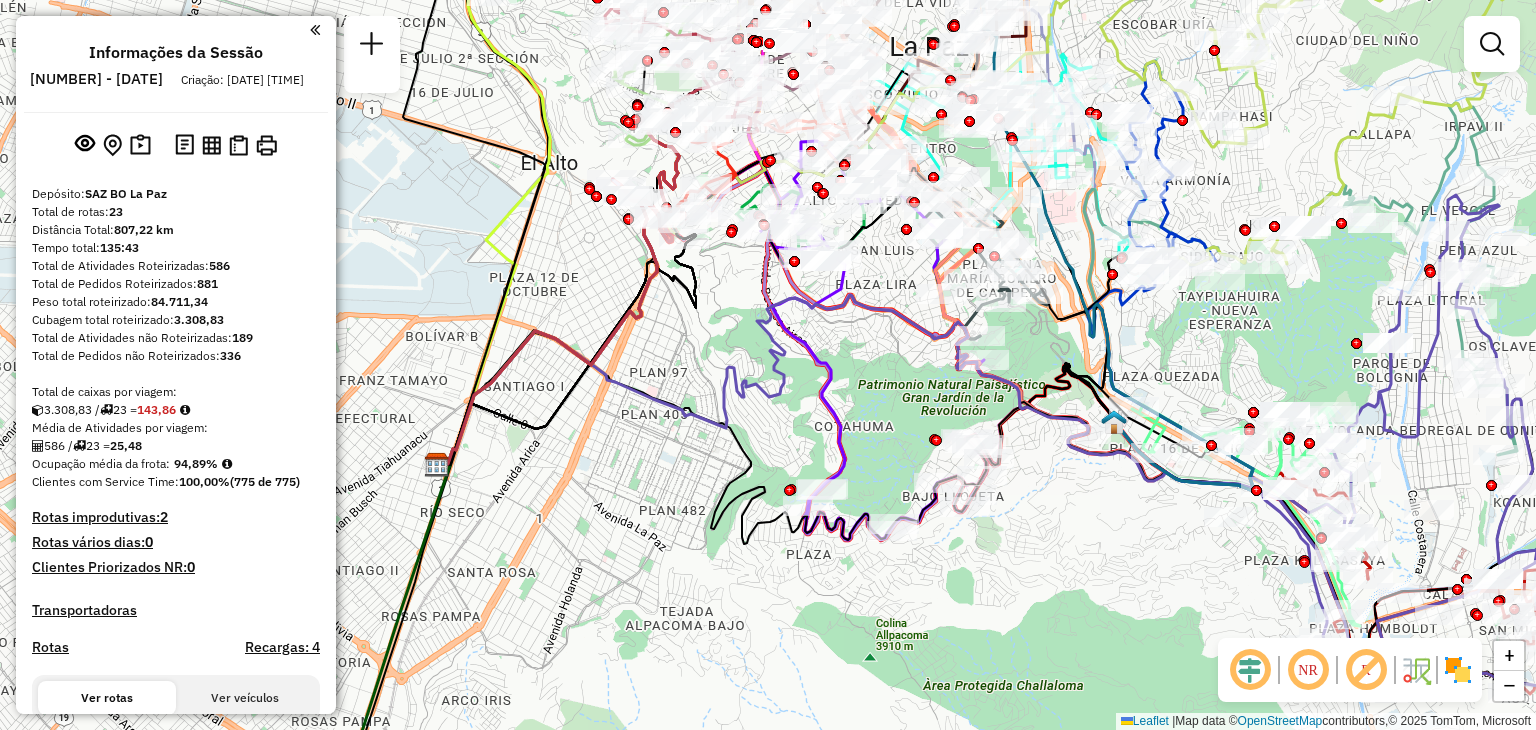 click on "Janela de atendimento Grade de atendimento Capacidade Transportadoras Veículos Cliente Pedidos  Rotas Selecione os dias de semana para filtrar as janelas de atendimento  Seg   Ter   Qua   Qui   Sex   Sáb   Dom  Informe o período da janela de atendimento: De: Até:  Filtrar exatamente a janela do cliente  Considerar janela de atendimento padrão  Selecione os dias de semana para filtrar as grades de atendimento  Seg   Ter   Qua   Qui   Sex   Sáb   Dom   Considerar clientes sem dia de atendimento cadastrado  Clientes fora do dia de atendimento selecionado Filtrar as atividades entre os valores definidos abaixo:  Peso mínimo:   Peso máximo:   Cubagem mínima:   Cubagem máxima:   De:   Até:  Filtrar as atividades entre o tempo de atendimento definido abaixo:  De:   Até:   Considerar capacidade total dos clientes não roteirizados Transportadora: Selecione um ou mais itens Tipo de veículo: Selecione um ou mais itens Veículo: Selecione um ou mais itens Motorista: Selecione um ou mais itens Nome: Rótulo:" 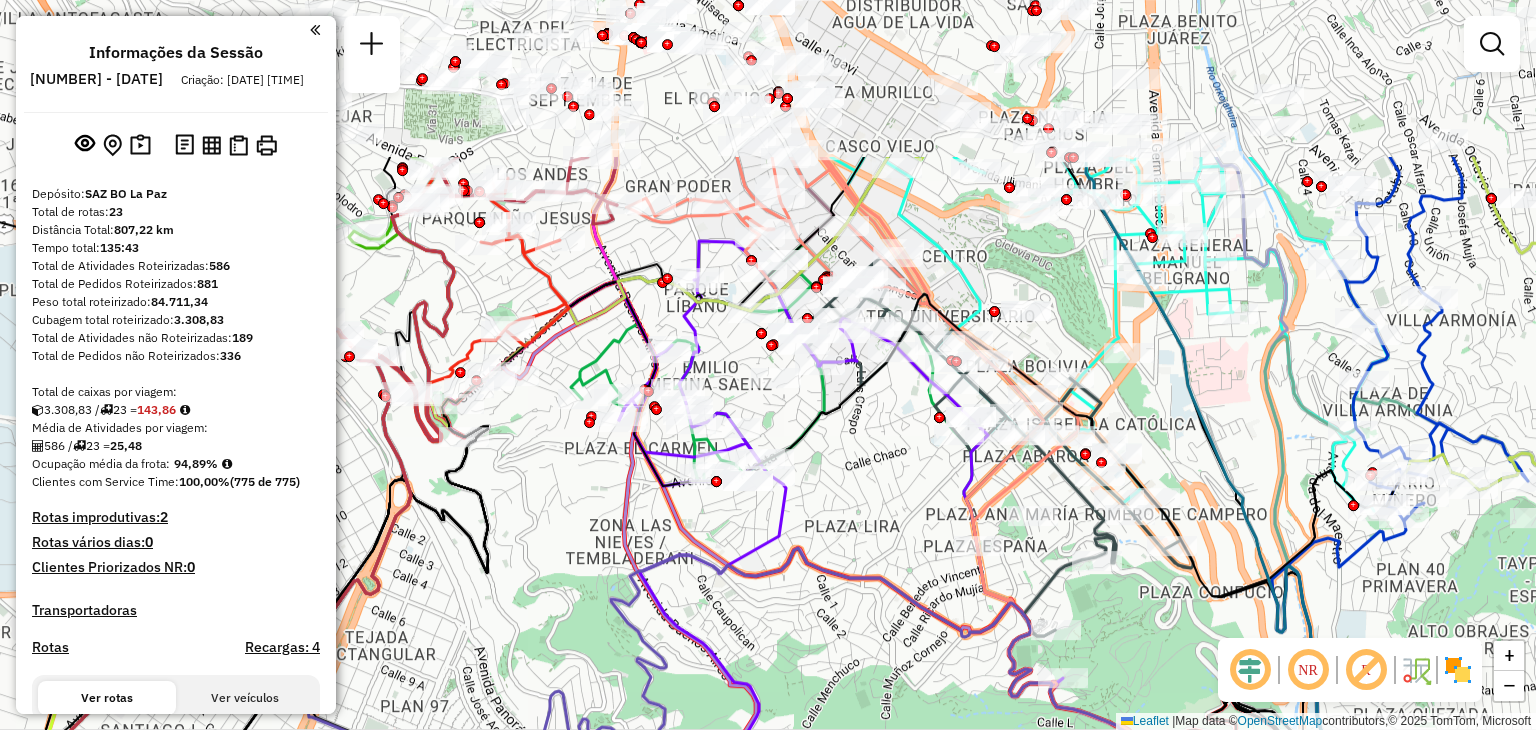 drag, startPoint x: 876, startPoint y: 220, endPoint x: 878, endPoint y: 485, distance: 265.00754 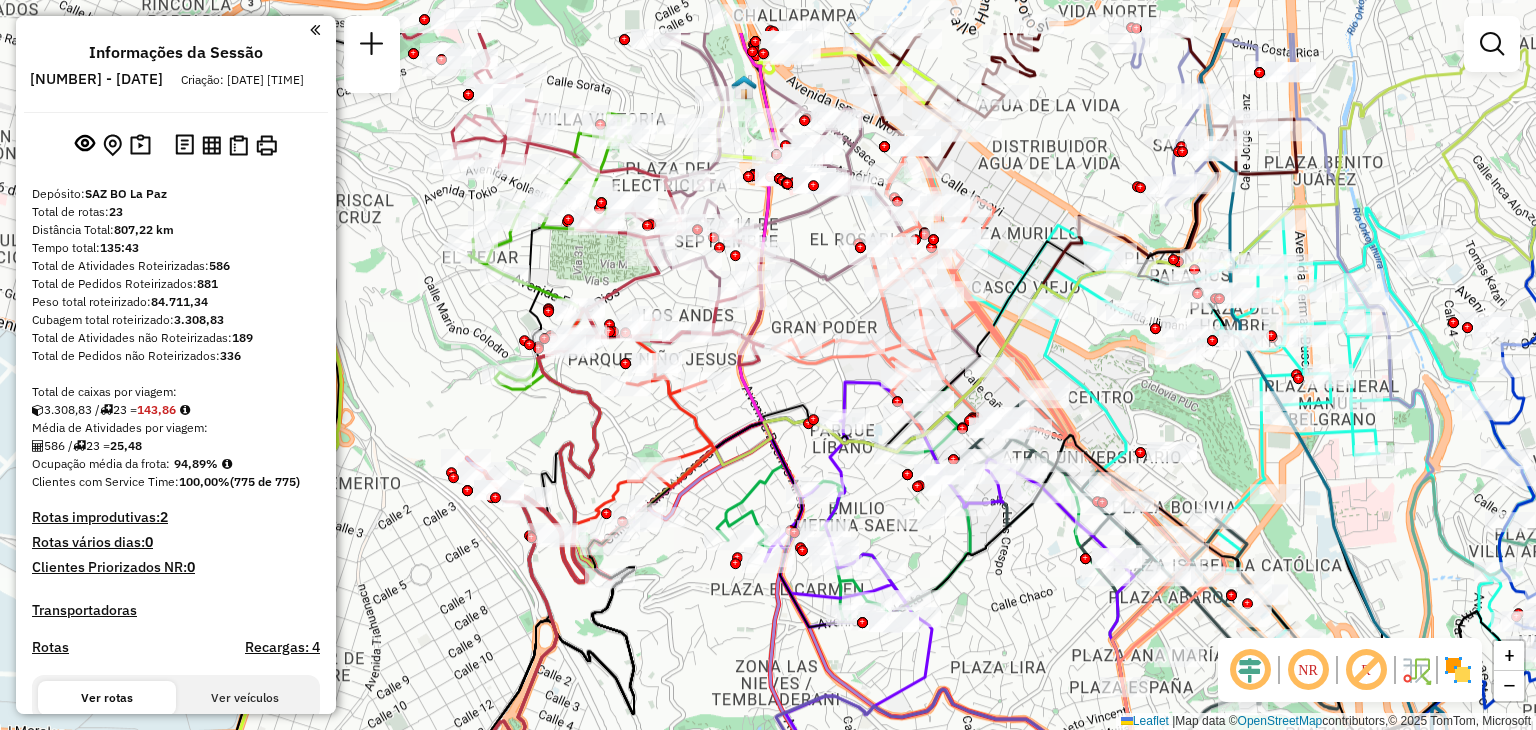 drag, startPoint x: 660, startPoint y: 270, endPoint x: 789, endPoint y: 376, distance: 166.96407 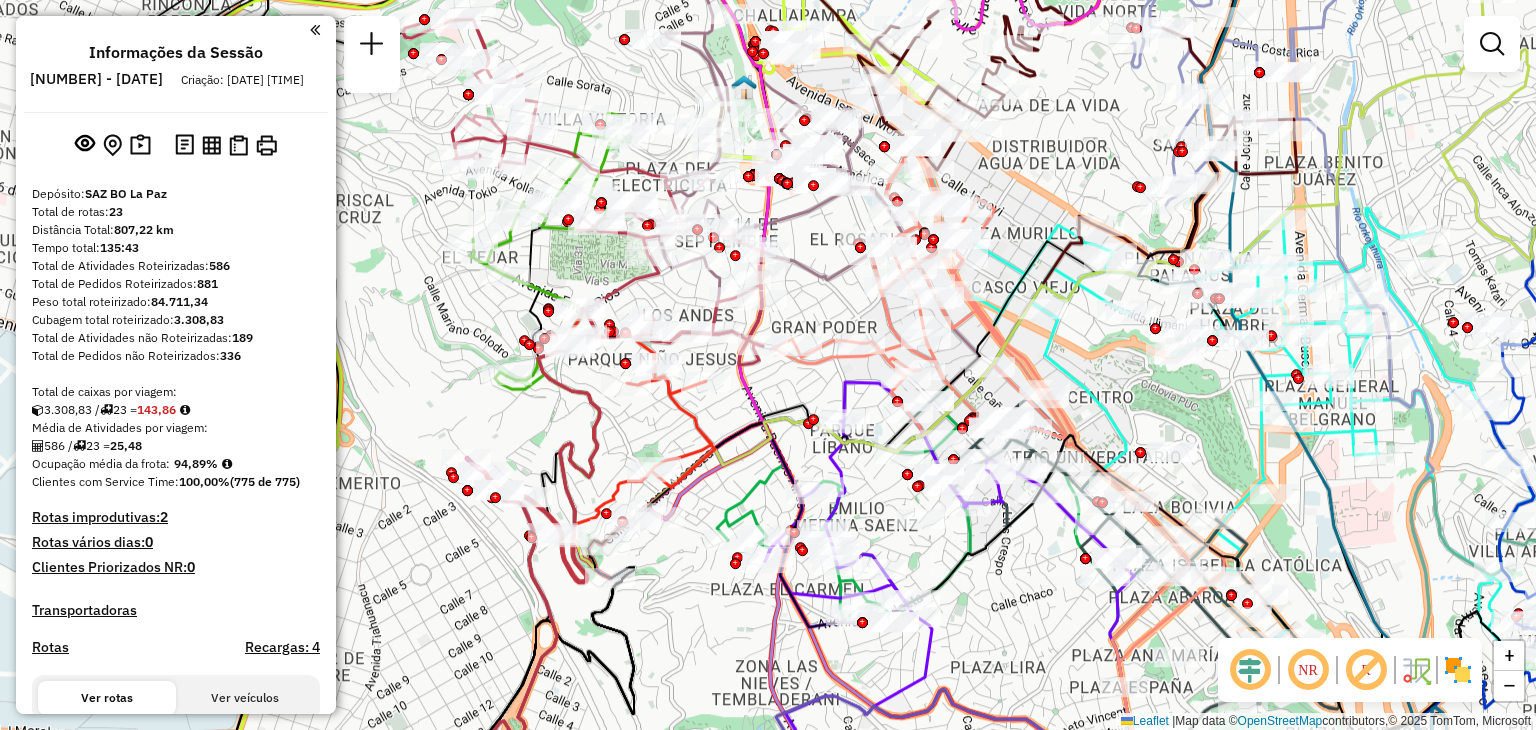click on "Janela de atendimento Grade de atendimento Capacidade Transportadoras Veículos Cliente Pedidos  Rotas Selecione os dias de semana para filtrar as janelas de atendimento  Seg   Ter   Qua   Qui   Sex   Sáb   Dom  Informe o período da janela de atendimento: De: Até:  Filtrar exatamente a janela do cliente  Considerar janela de atendimento padrão  Selecione os dias de semana para filtrar as grades de atendimento  Seg   Ter   Qua   Qui   Sex   Sáb   Dom   Considerar clientes sem dia de atendimento cadastrado  Clientes fora do dia de atendimento selecionado Filtrar as atividades entre os valores definidos abaixo:  Peso mínimo:   Peso máximo:   Cubagem mínima:   Cubagem máxima:   De:   Até:  Filtrar as atividades entre o tempo de atendimento definido abaixo:  De:   Até:   Considerar capacidade total dos clientes não roteirizados Transportadora: Selecione um ou mais itens Tipo de veículo: Selecione um ou mais itens Veículo: Selecione um ou mais itens Motorista: Selecione um ou mais itens Nome: Rótulo:" 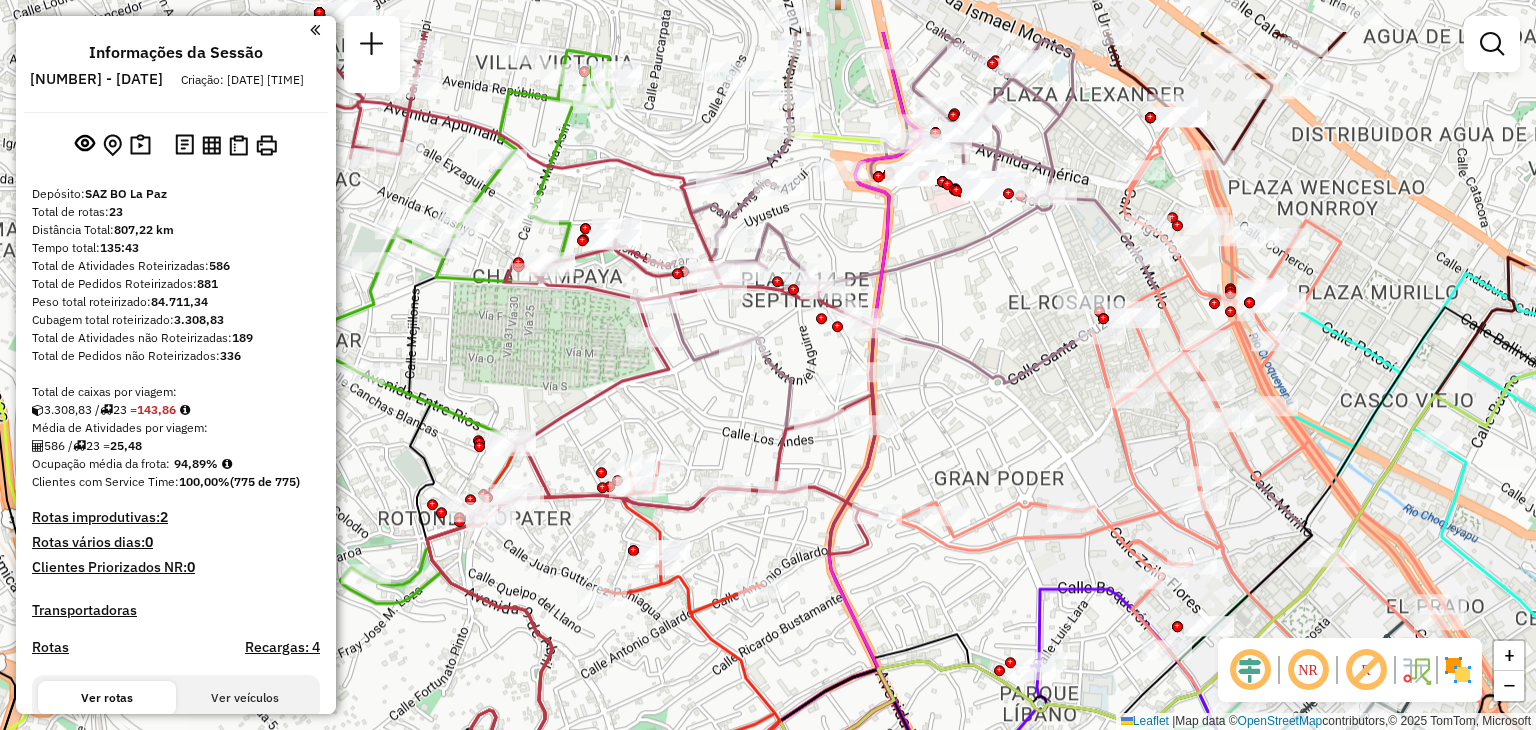 drag, startPoint x: 682, startPoint y: 241, endPoint x: 713, endPoint y: 371, distance: 133.64505 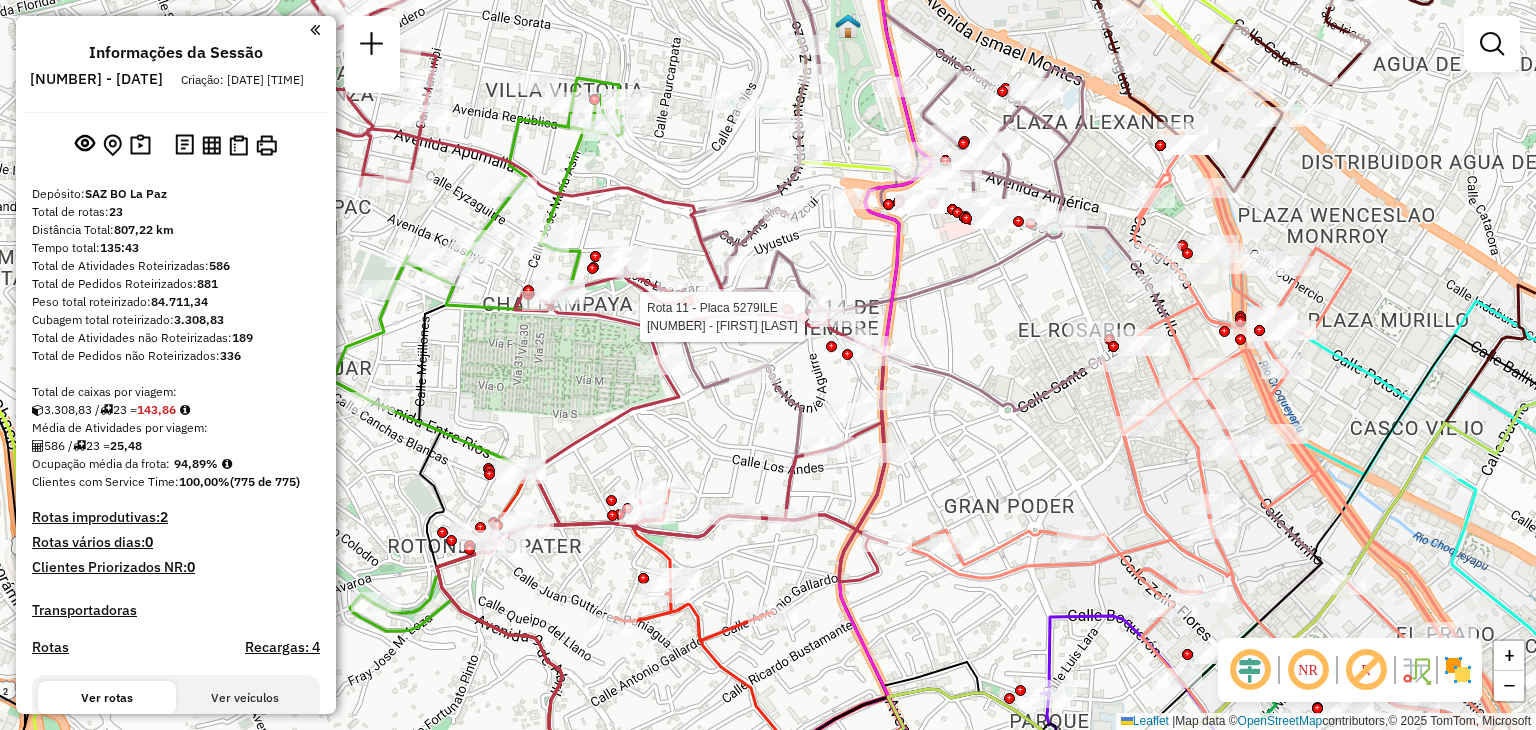 select on "**********" 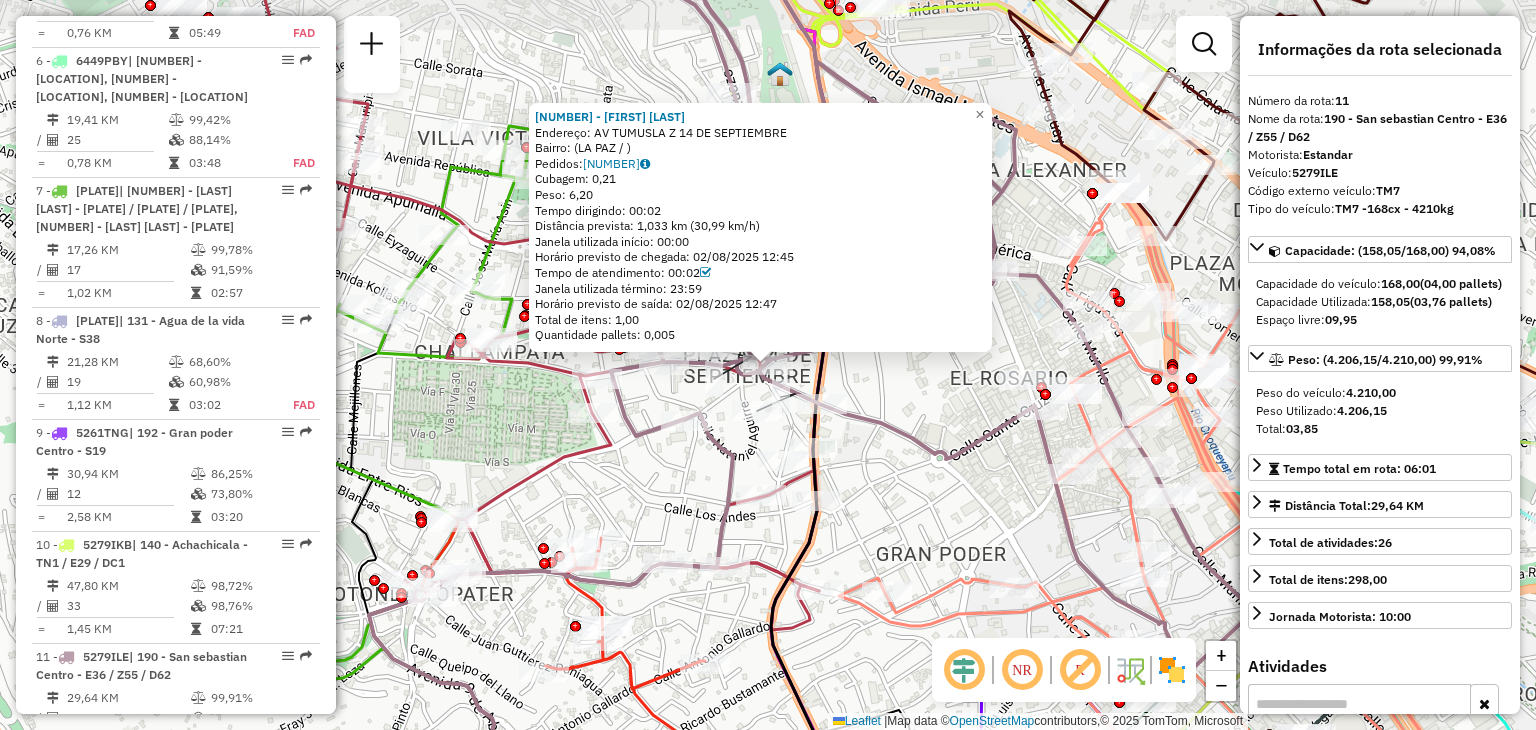 scroll, scrollTop: 2020, scrollLeft: 0, axis: vertical 